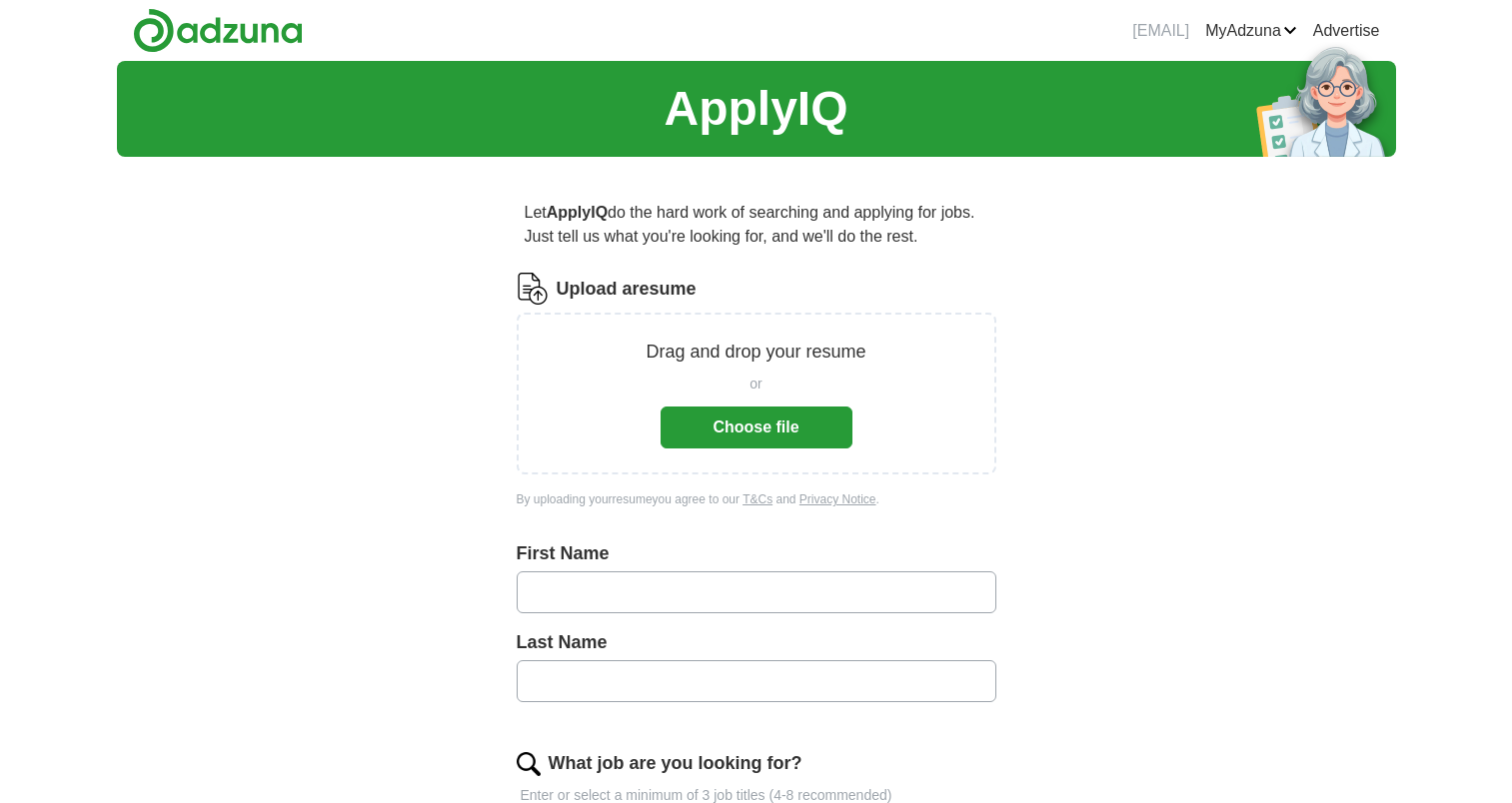 scroll, scrollTop: 0, scrollLeft: 0, axis: both 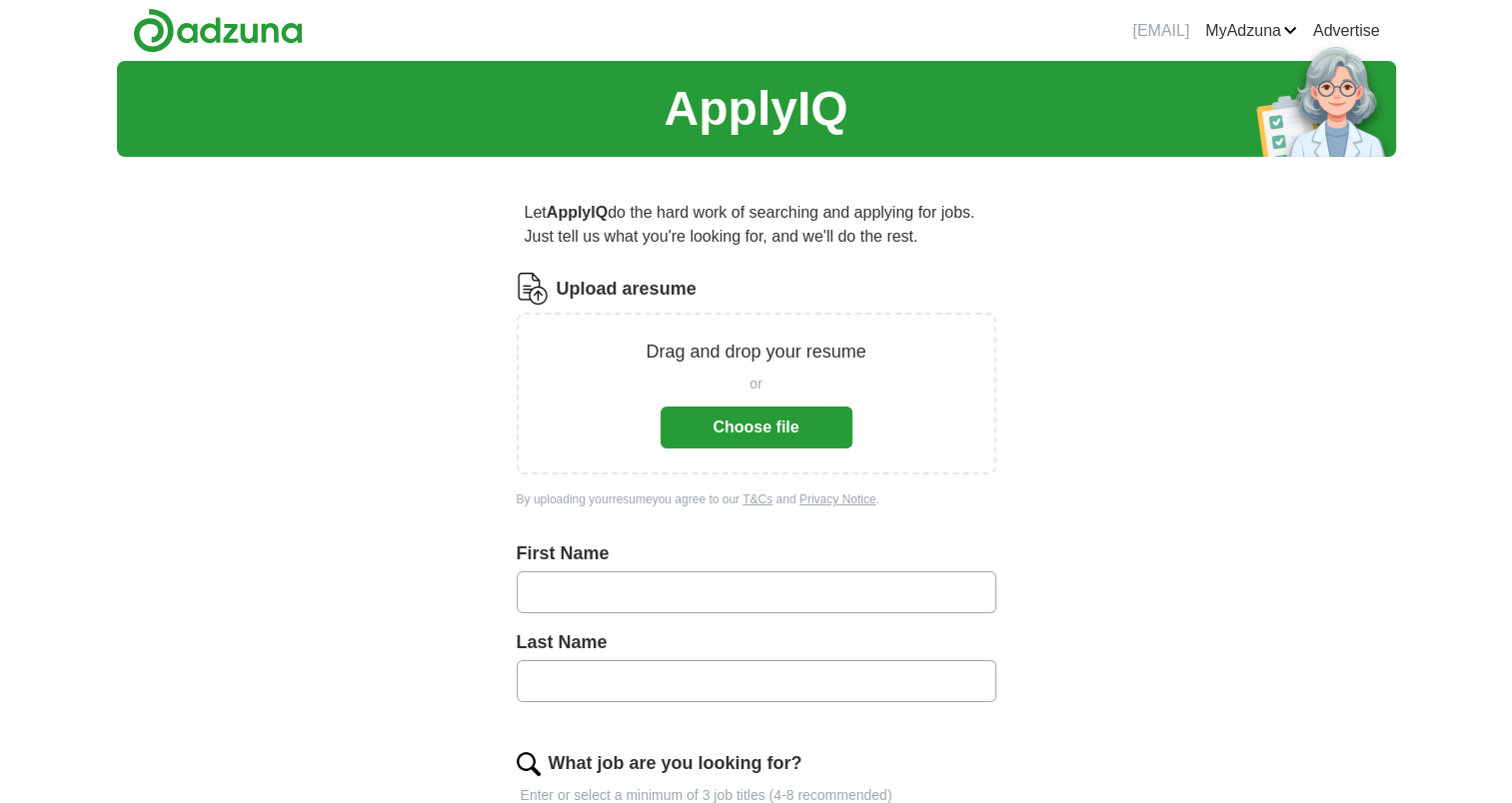 click on "Choose file" at bounding box center (756, 427) 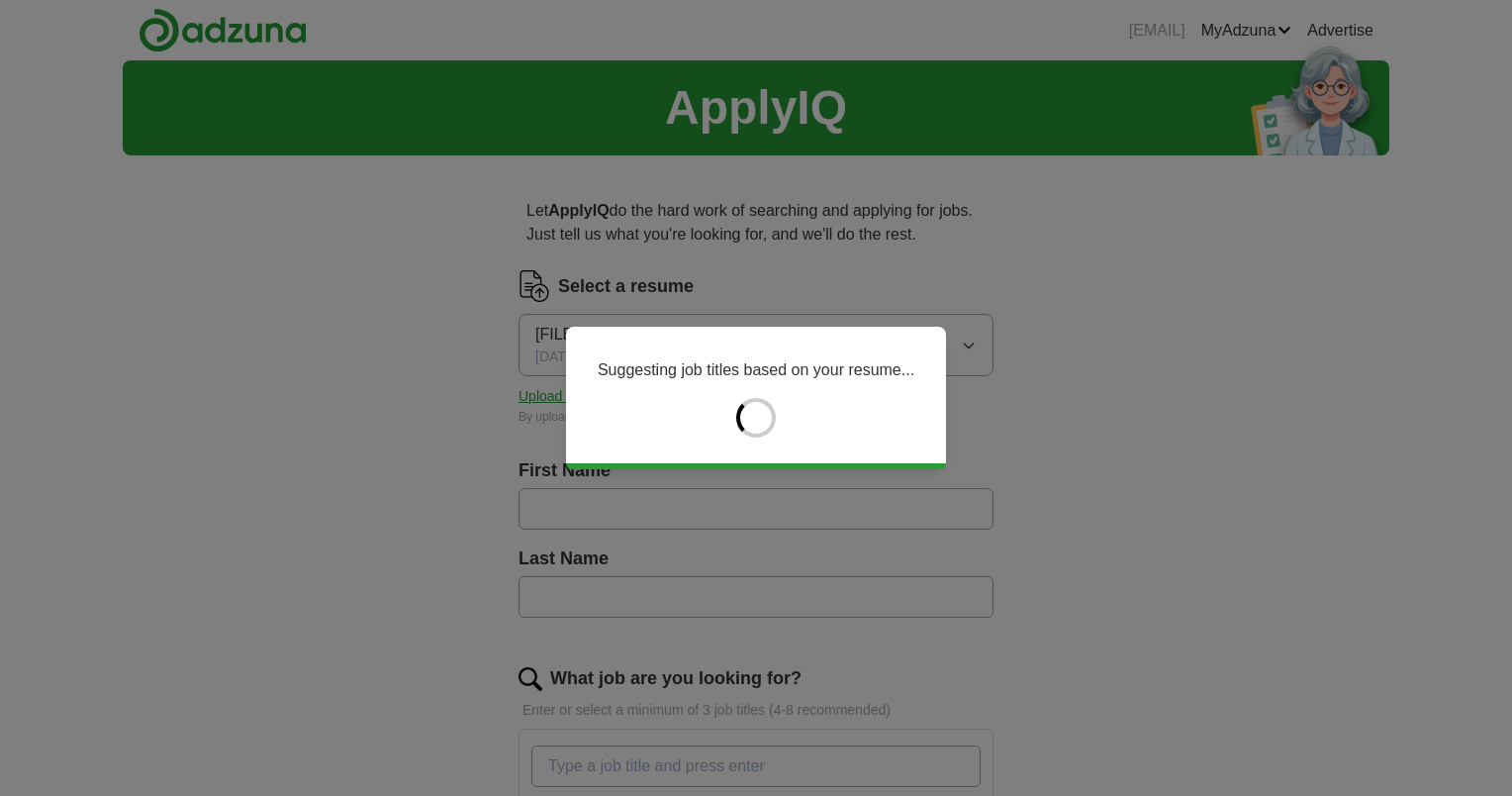 type on "*******" 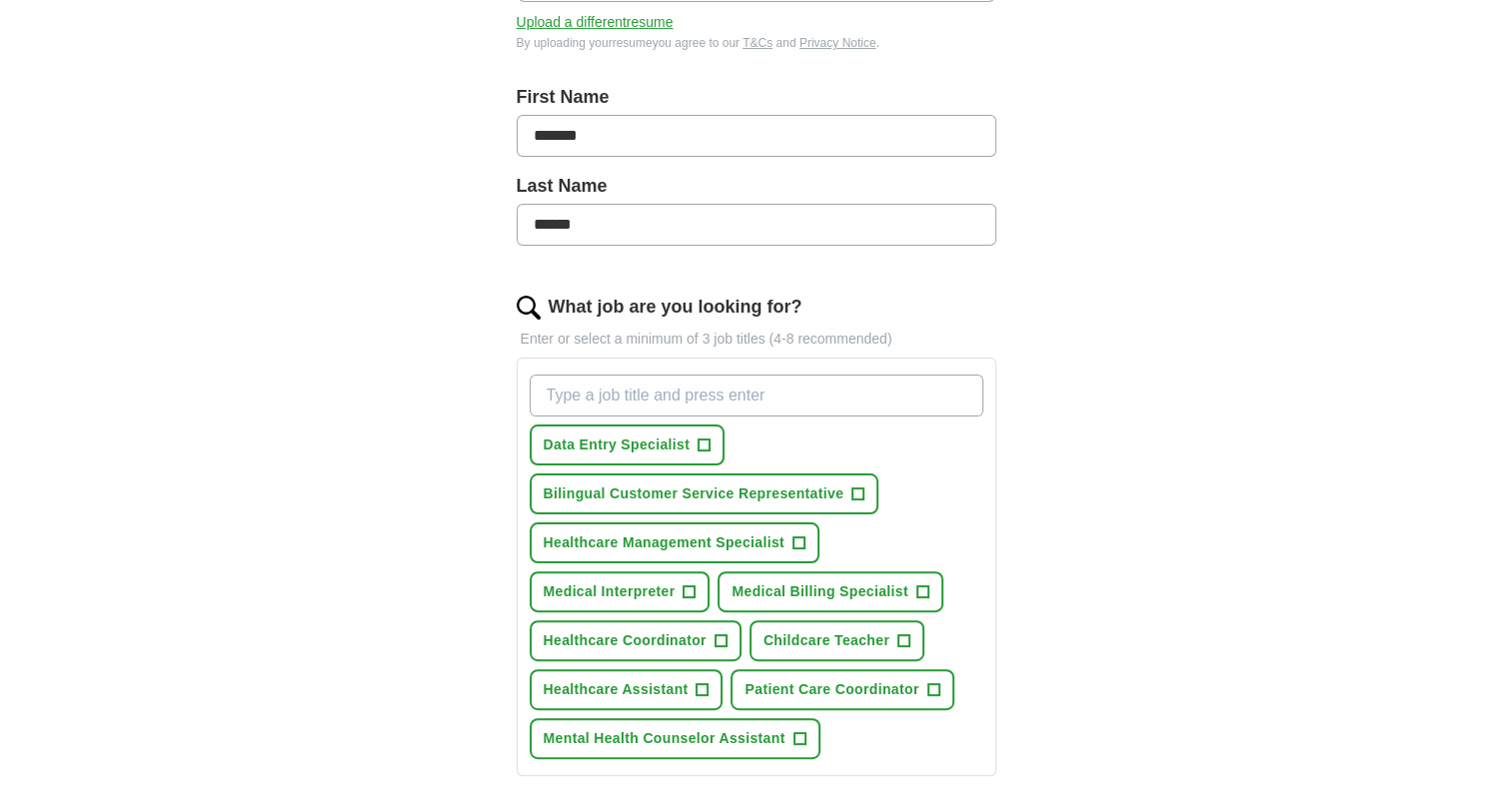 scroll, scrollTop: 396, scrollLeft: 0, axis: vertical 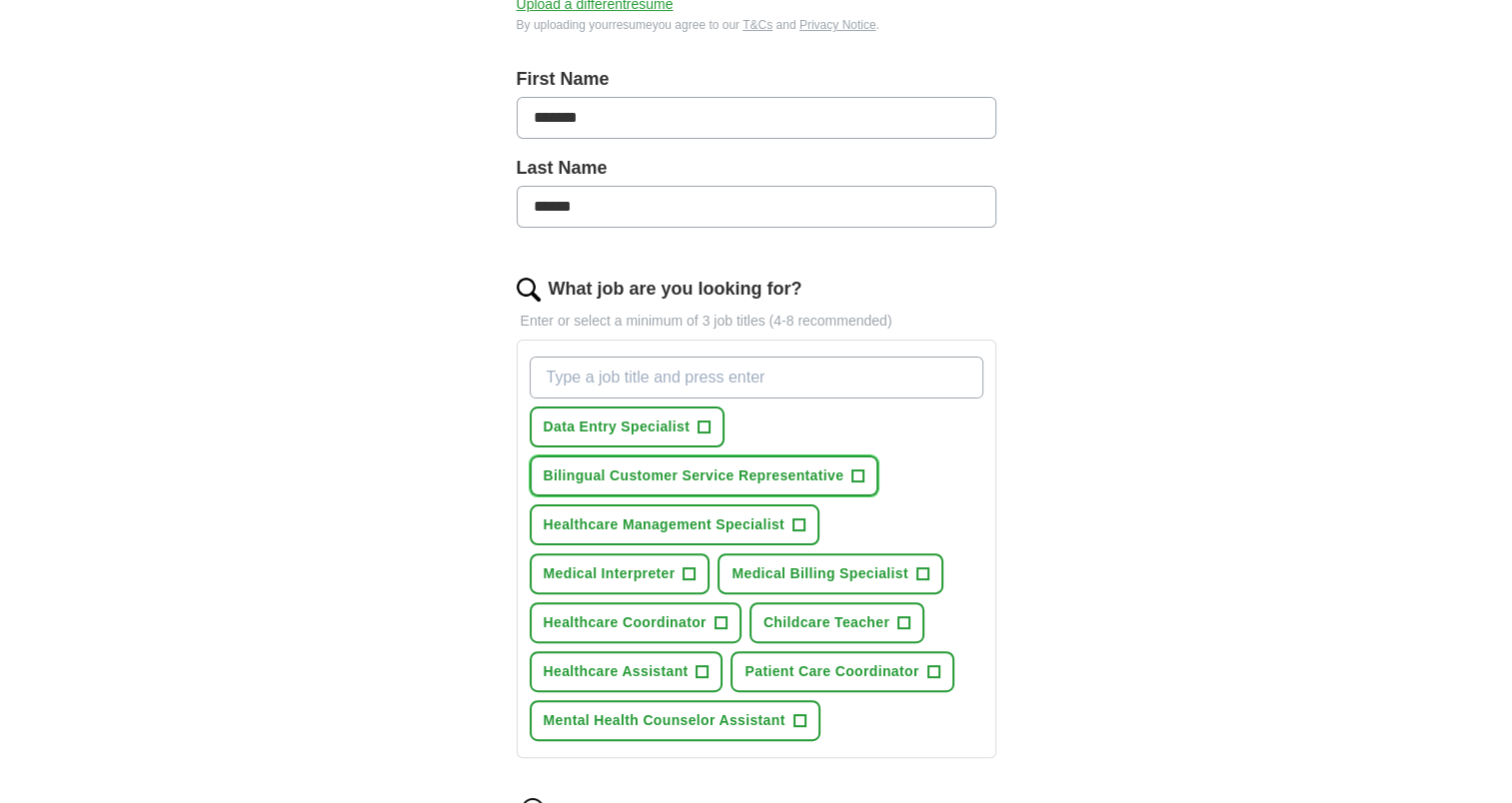 click on "+" at bounding box center (857, 475) 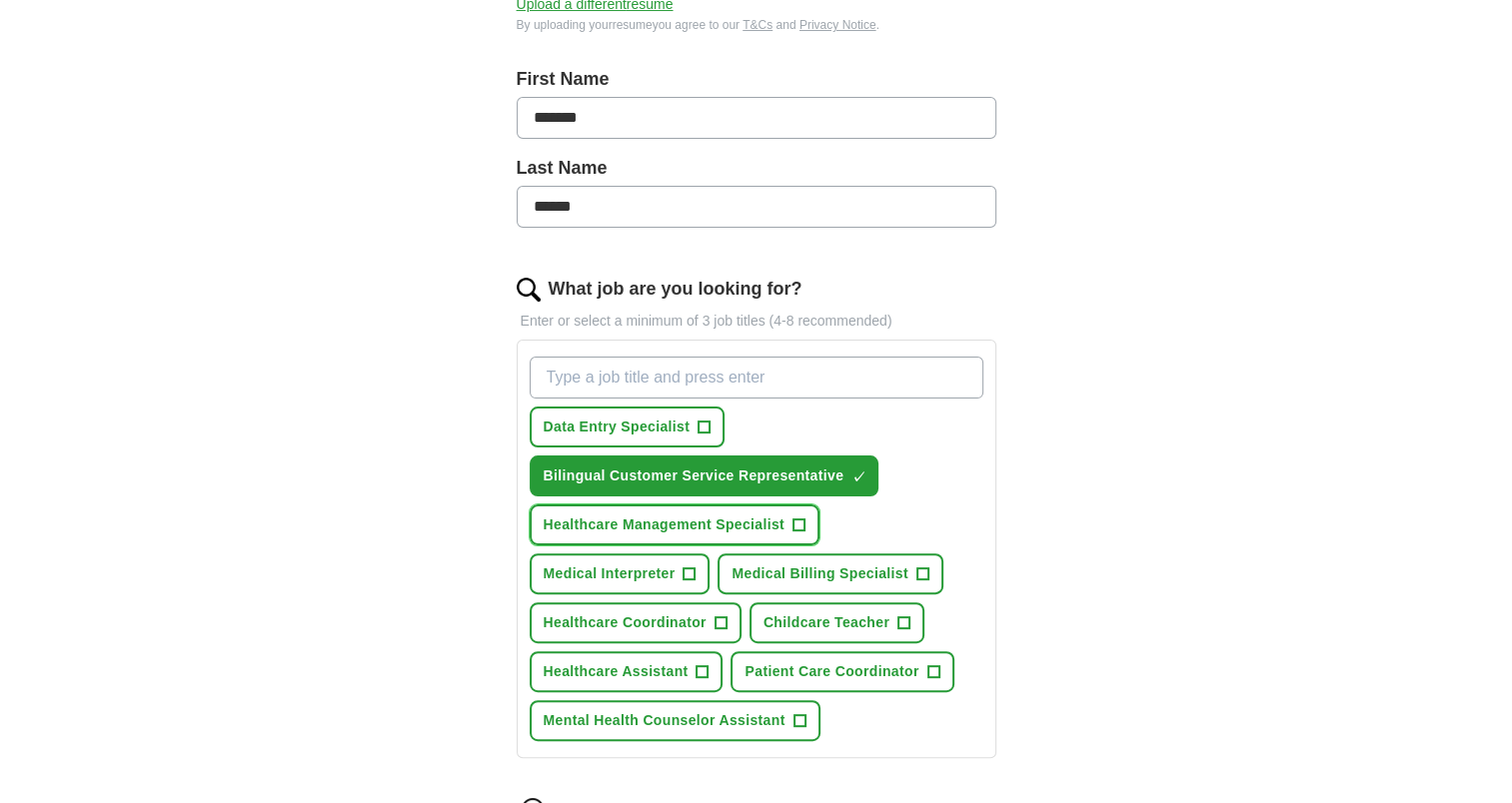 click on "+" at bounding box center (799, 525) 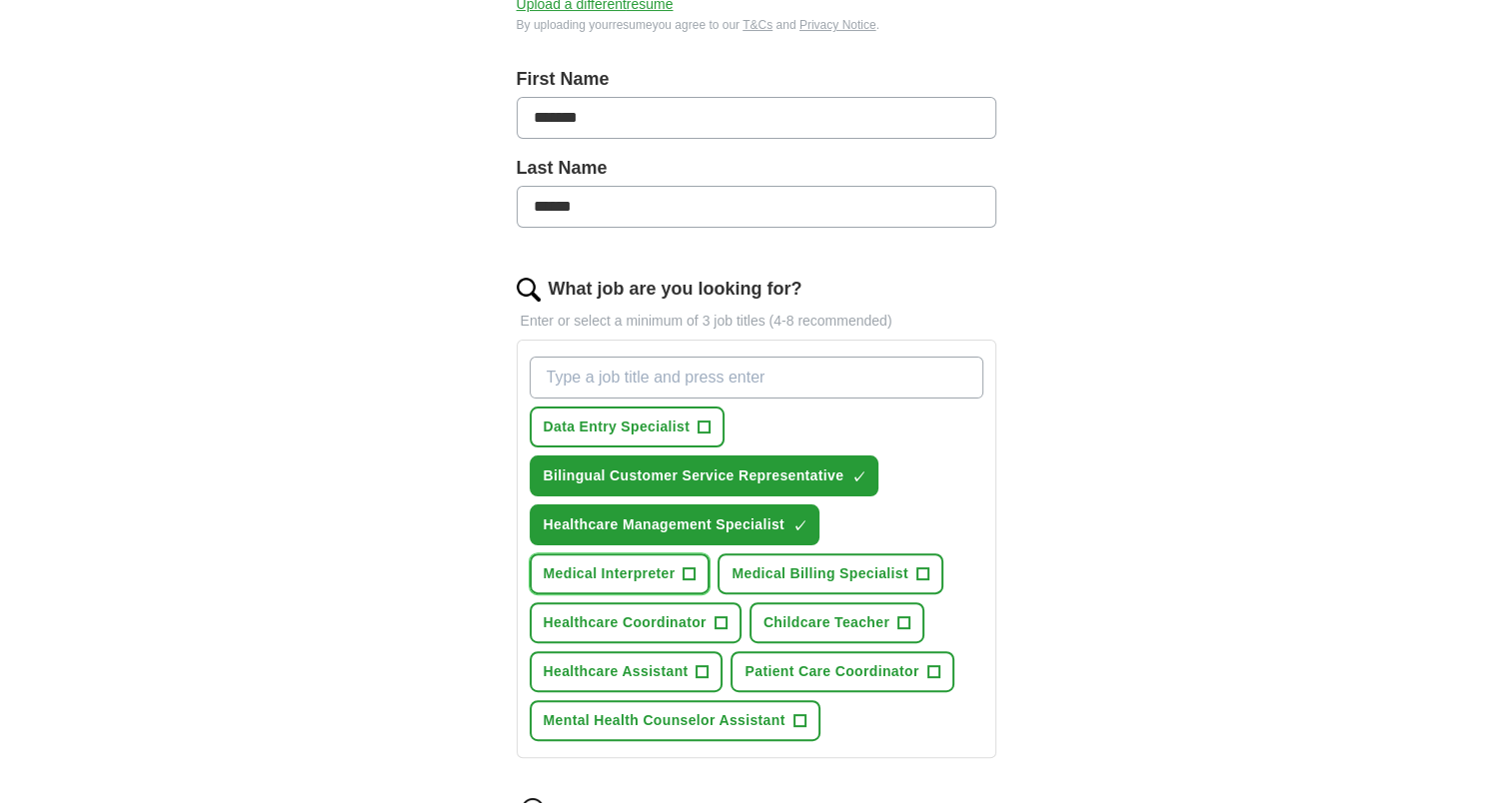 click on "Medical Interpreter +" at bounding box center [620, 573] 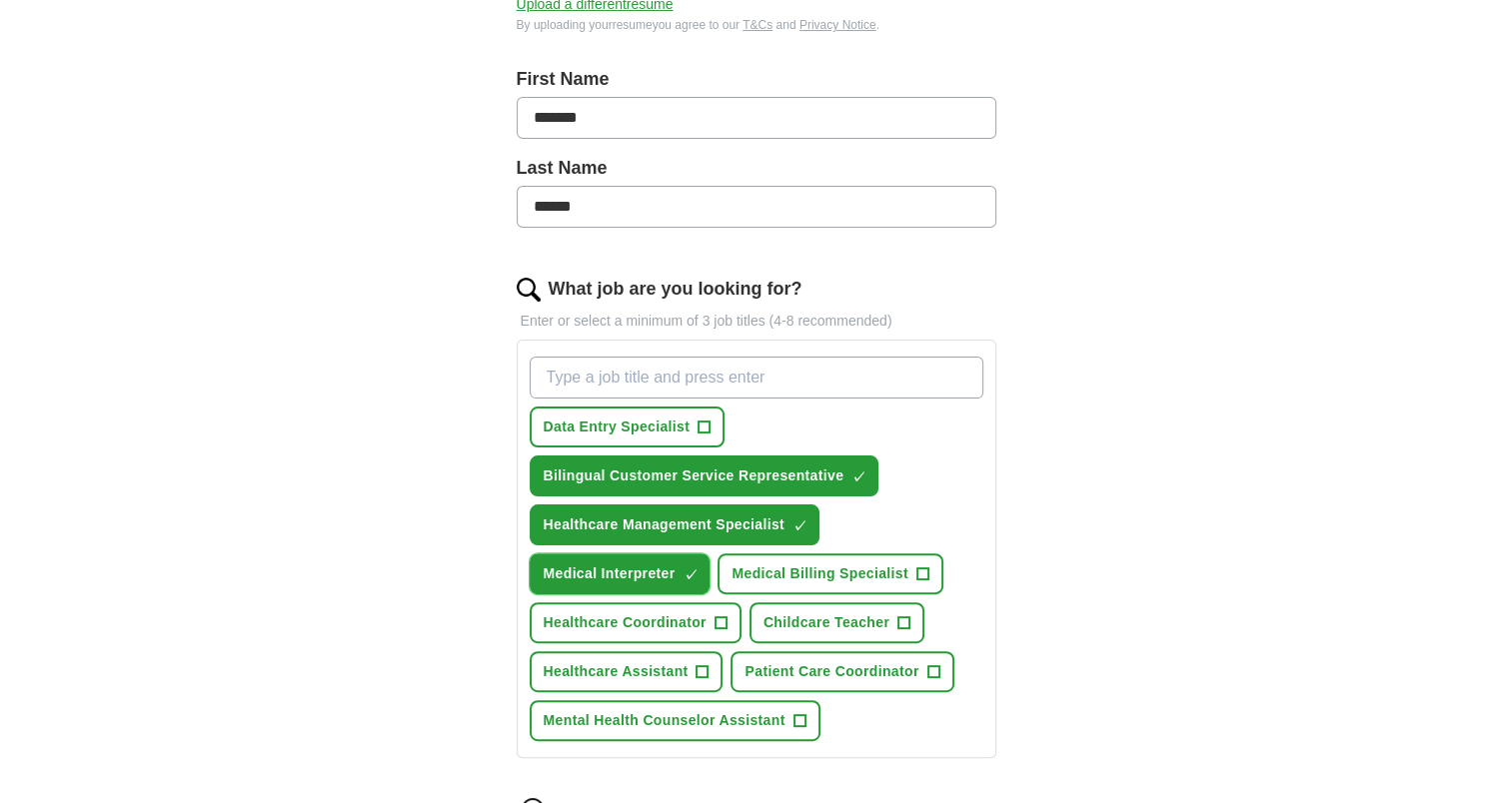 click on "Medical Interpreter ✓ ×" at bounding box center (620, 573) 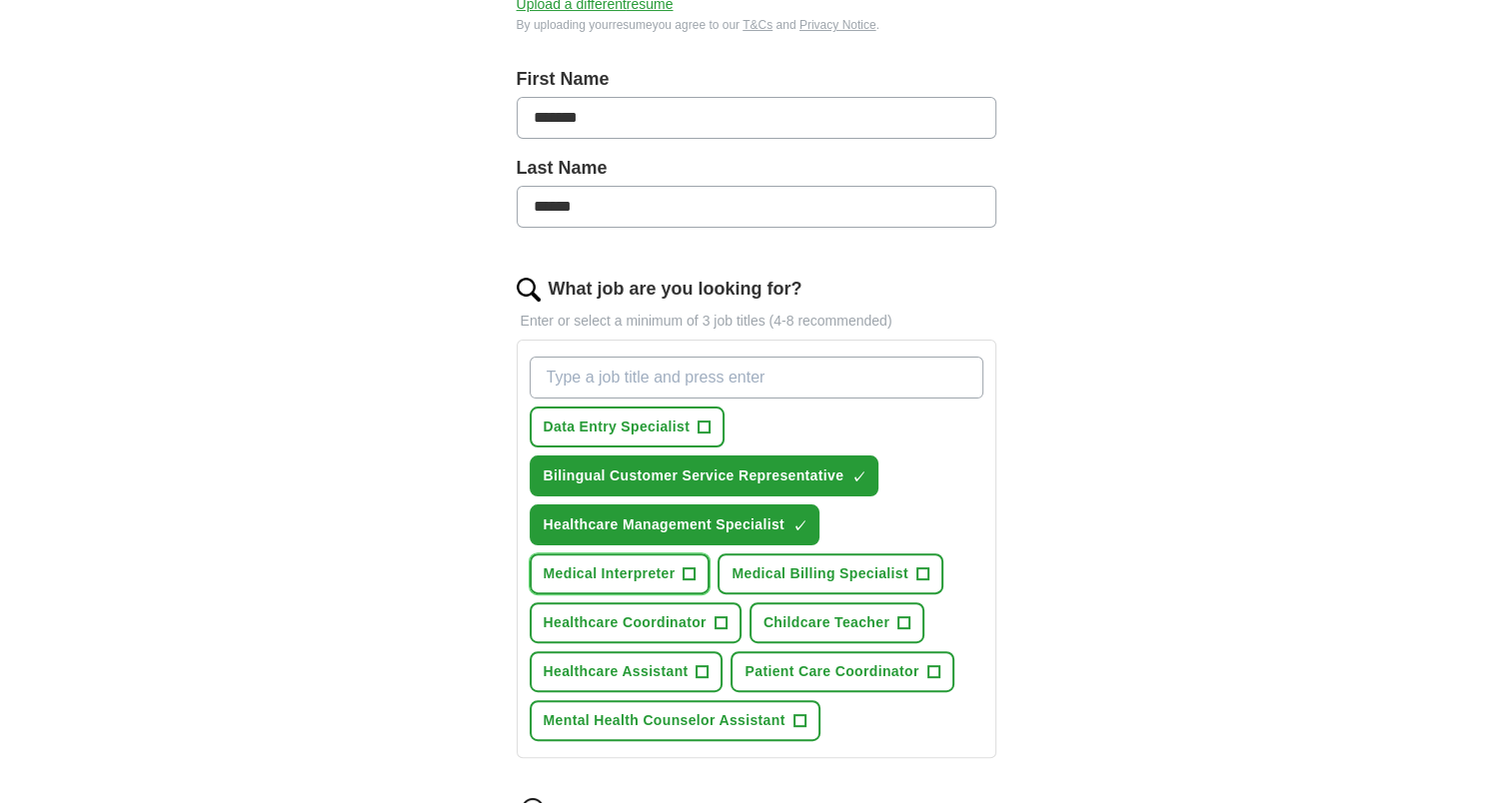 click on "Medical Interpreter +" at bounding box center (620, 573) 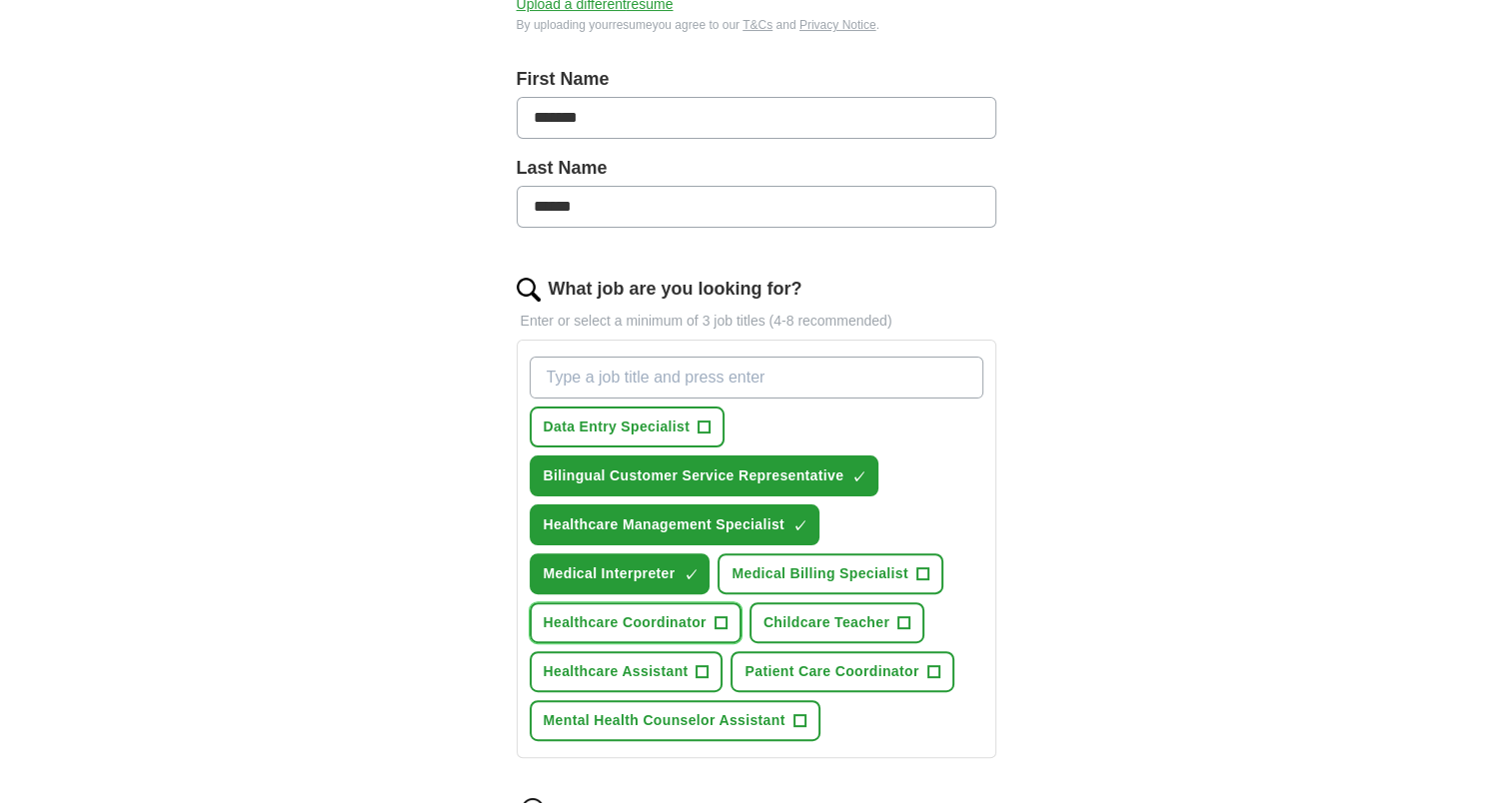 click on "Healthcare Coordinator" at bounding box center [625, 622] 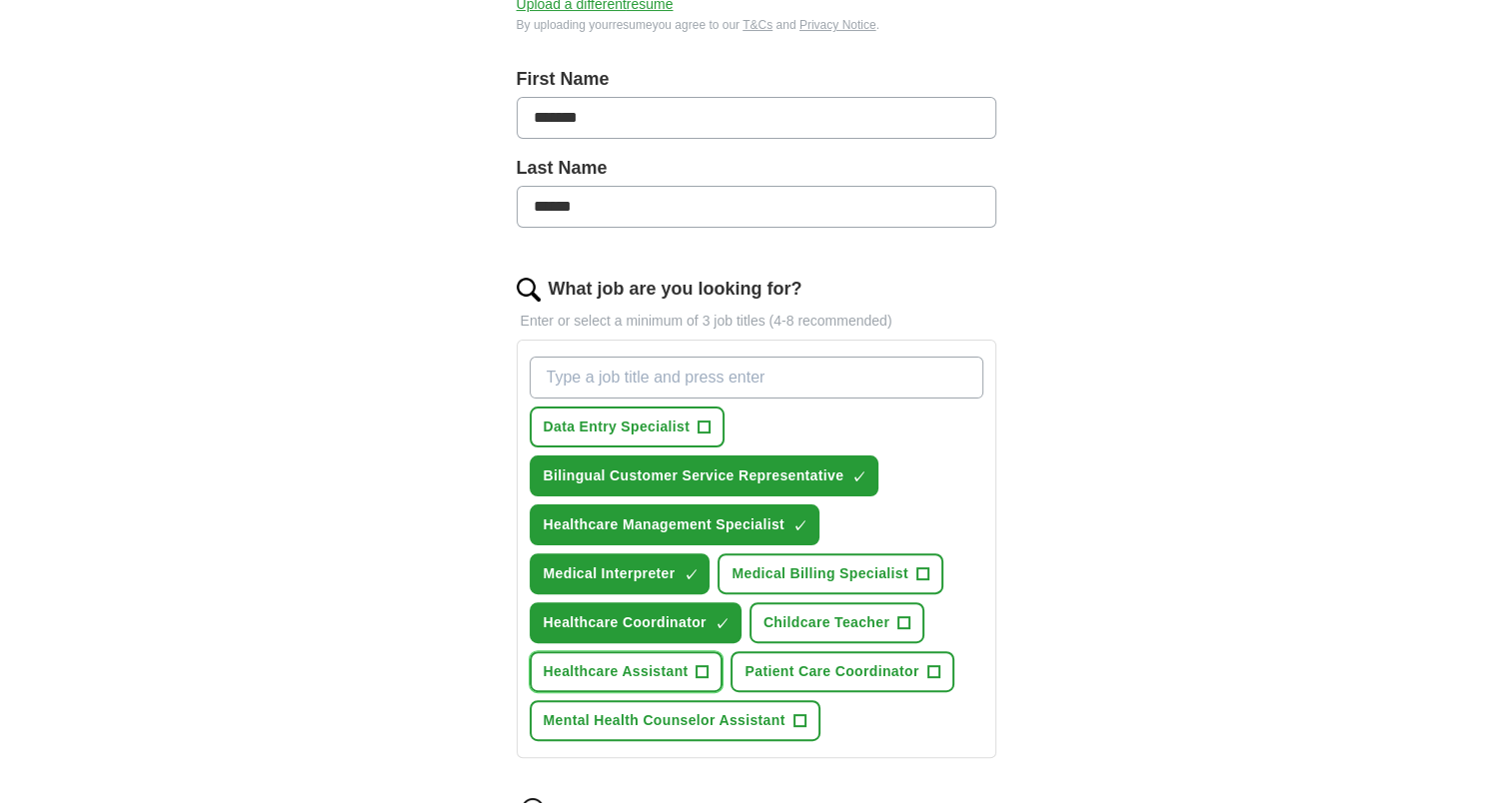 click on "Healthcare Assistant" at bounding box center (616, 671) 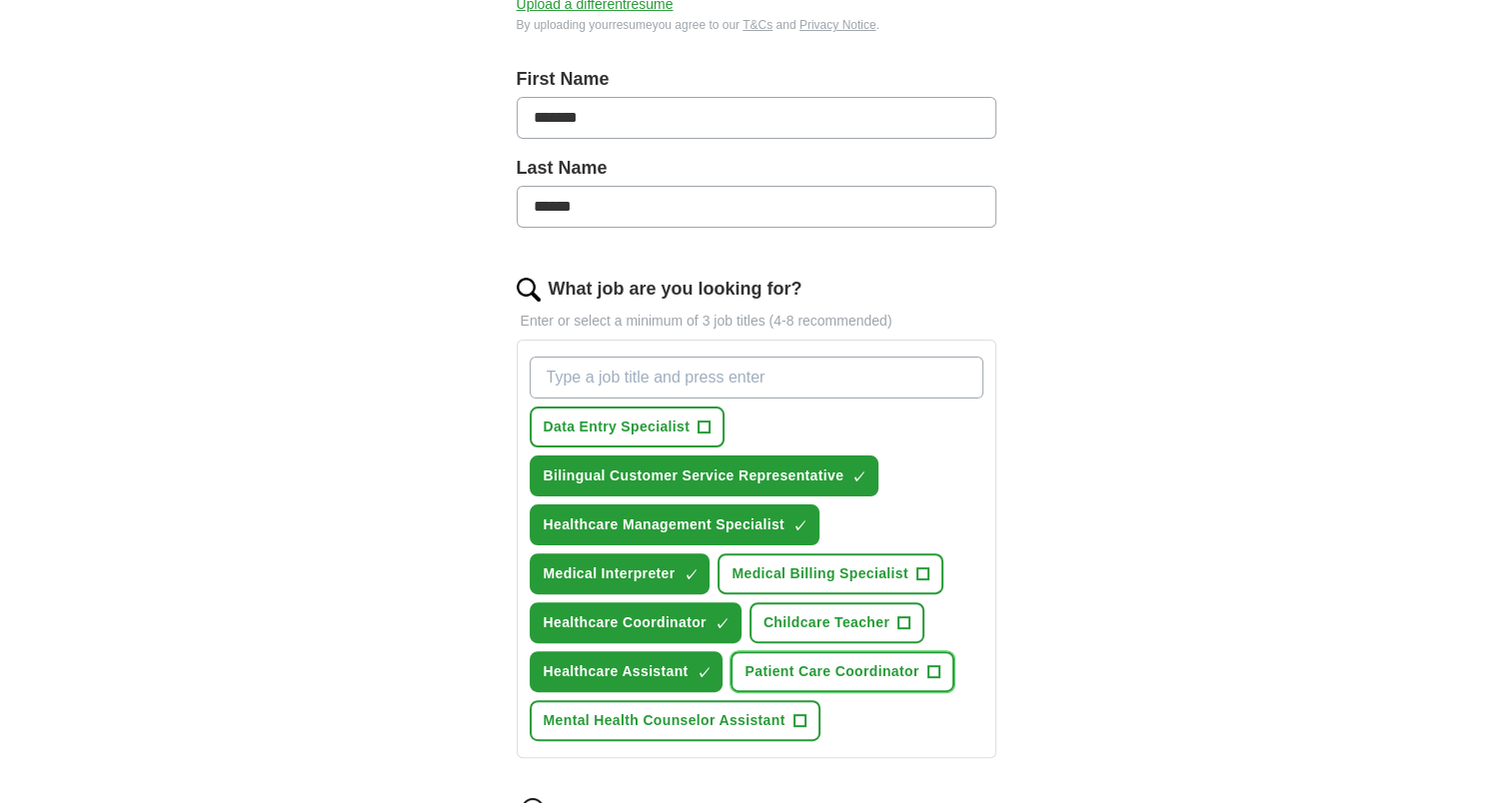 click on "Patient Care Coordinator" at bounding box center [831, 671] 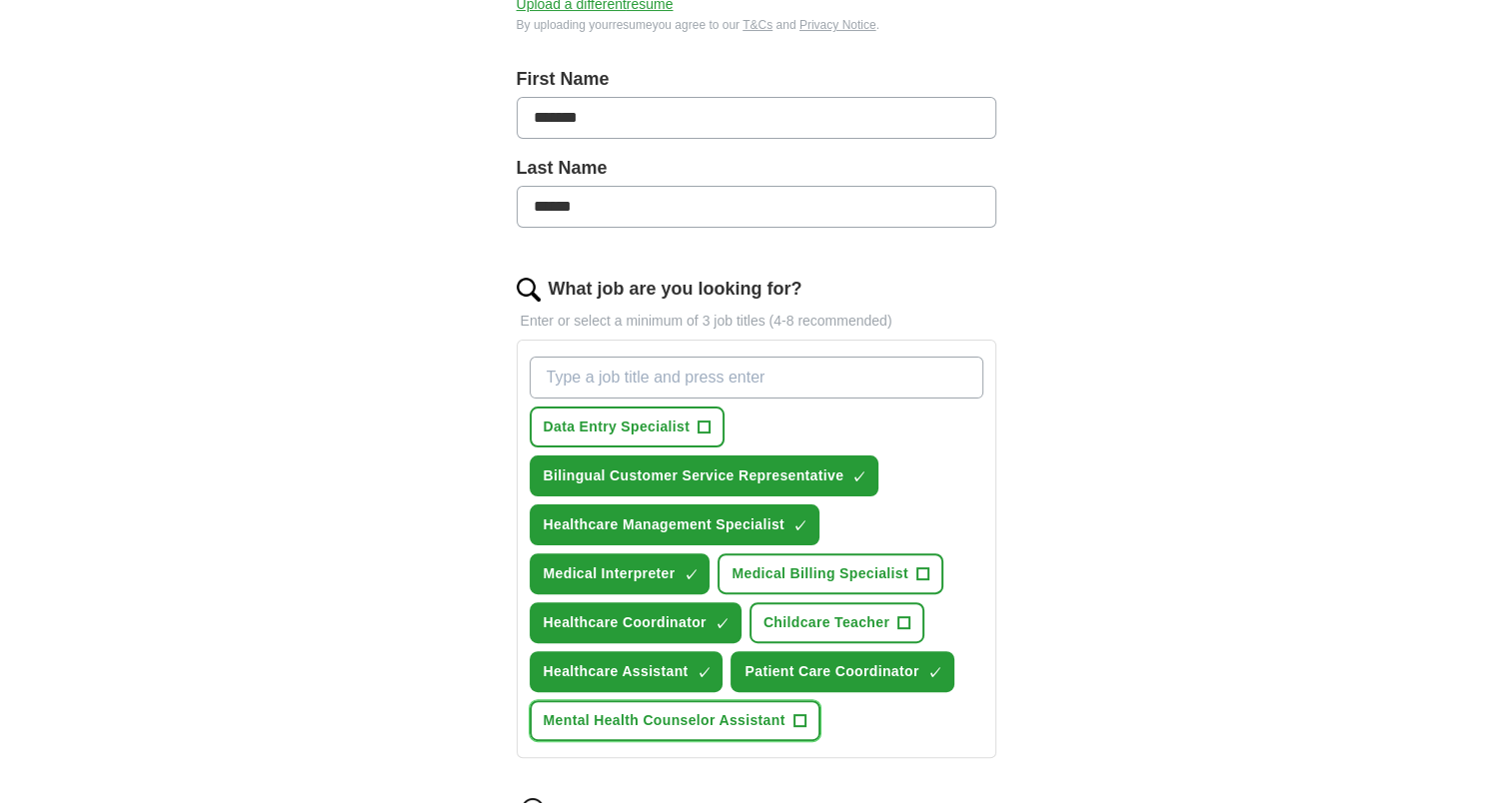 click on "Mental Health Counselor Assistant" at bounding box center [665, 720] 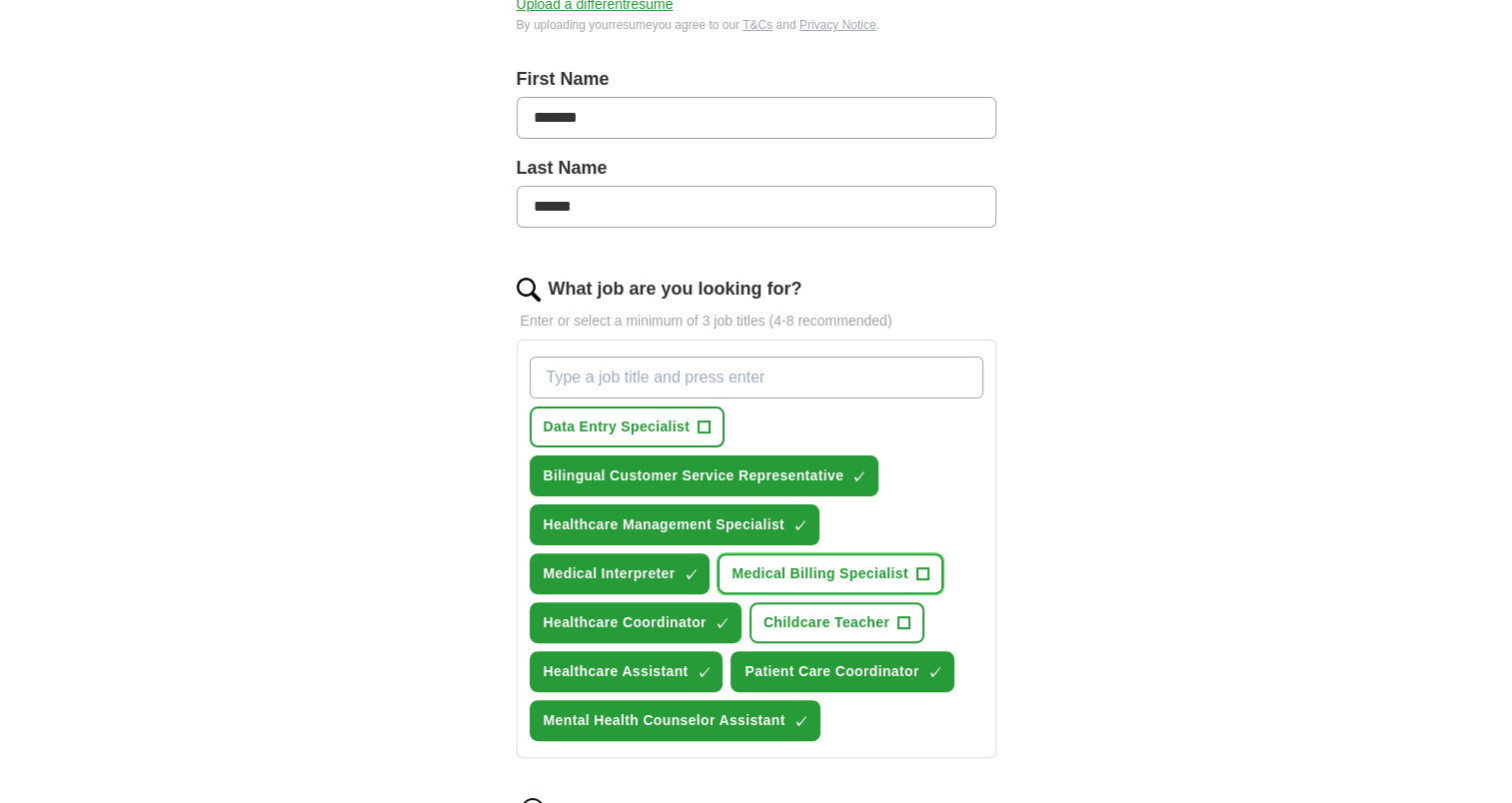 click on "Medical Billing Specialist" at bounding box center (819, 573) 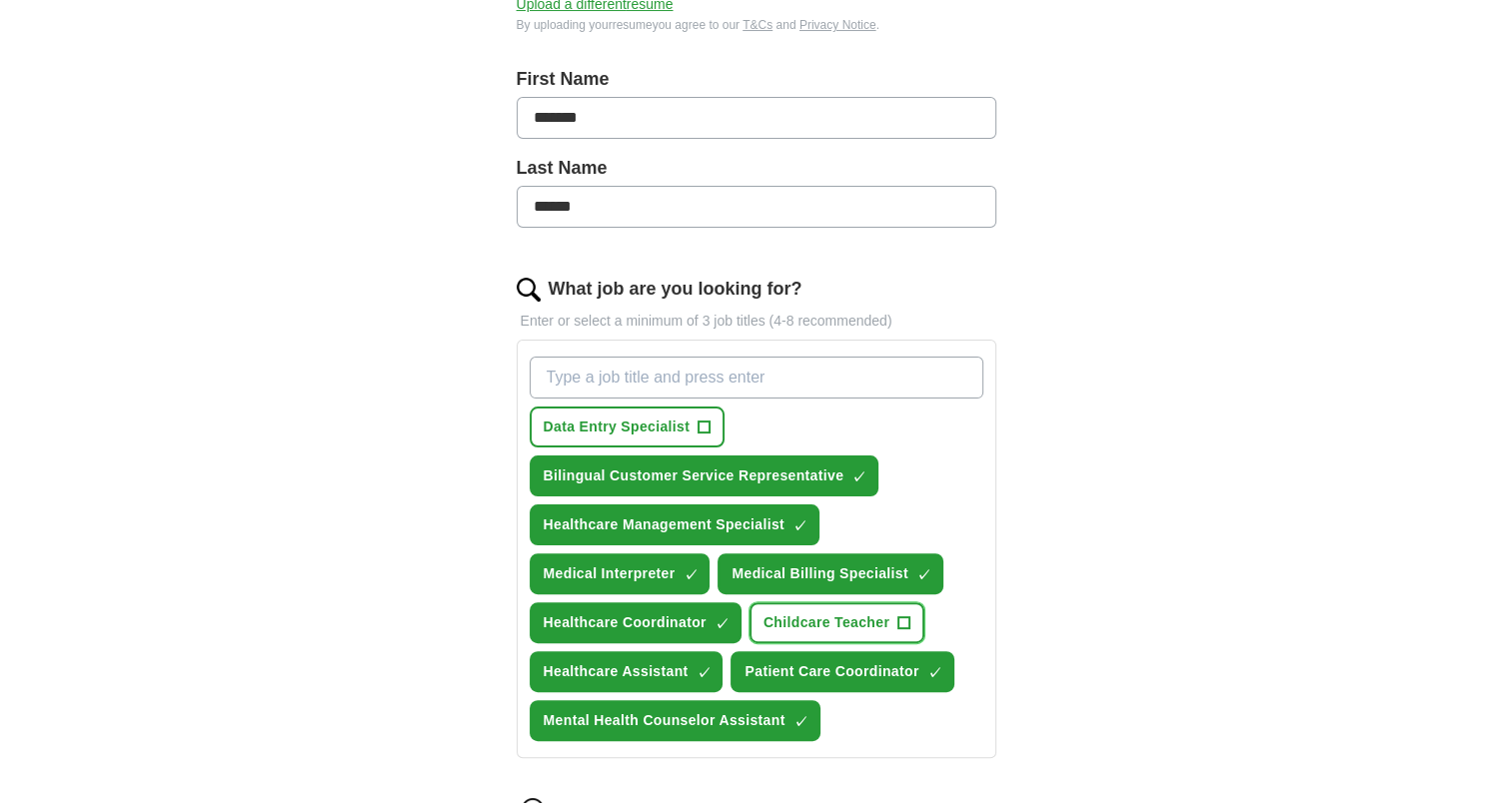 click on "Childcare Teacher" at bounding box center [826, 622] 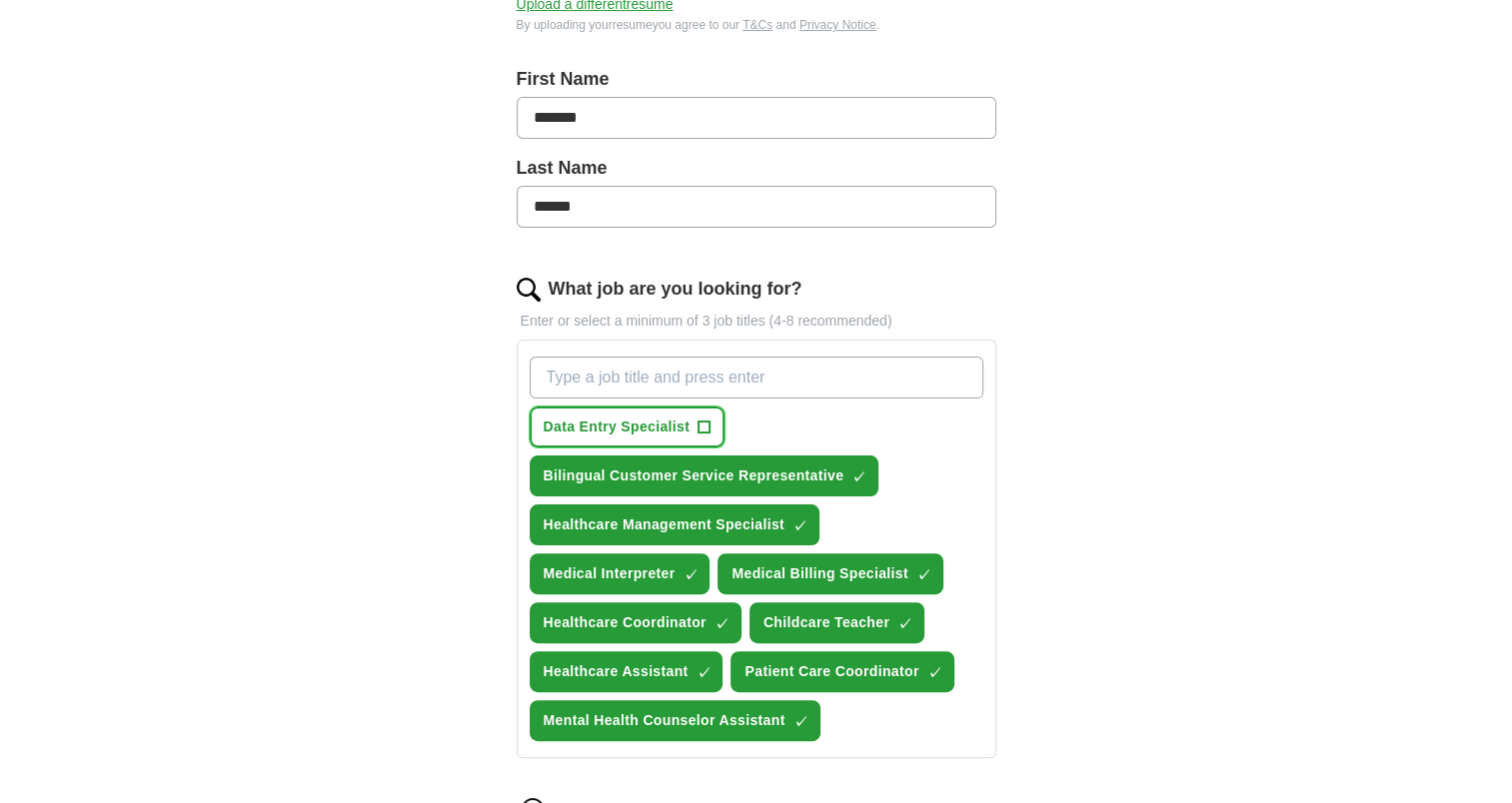 click on "Data Entry Specialist" at bounding box center [617, 426] 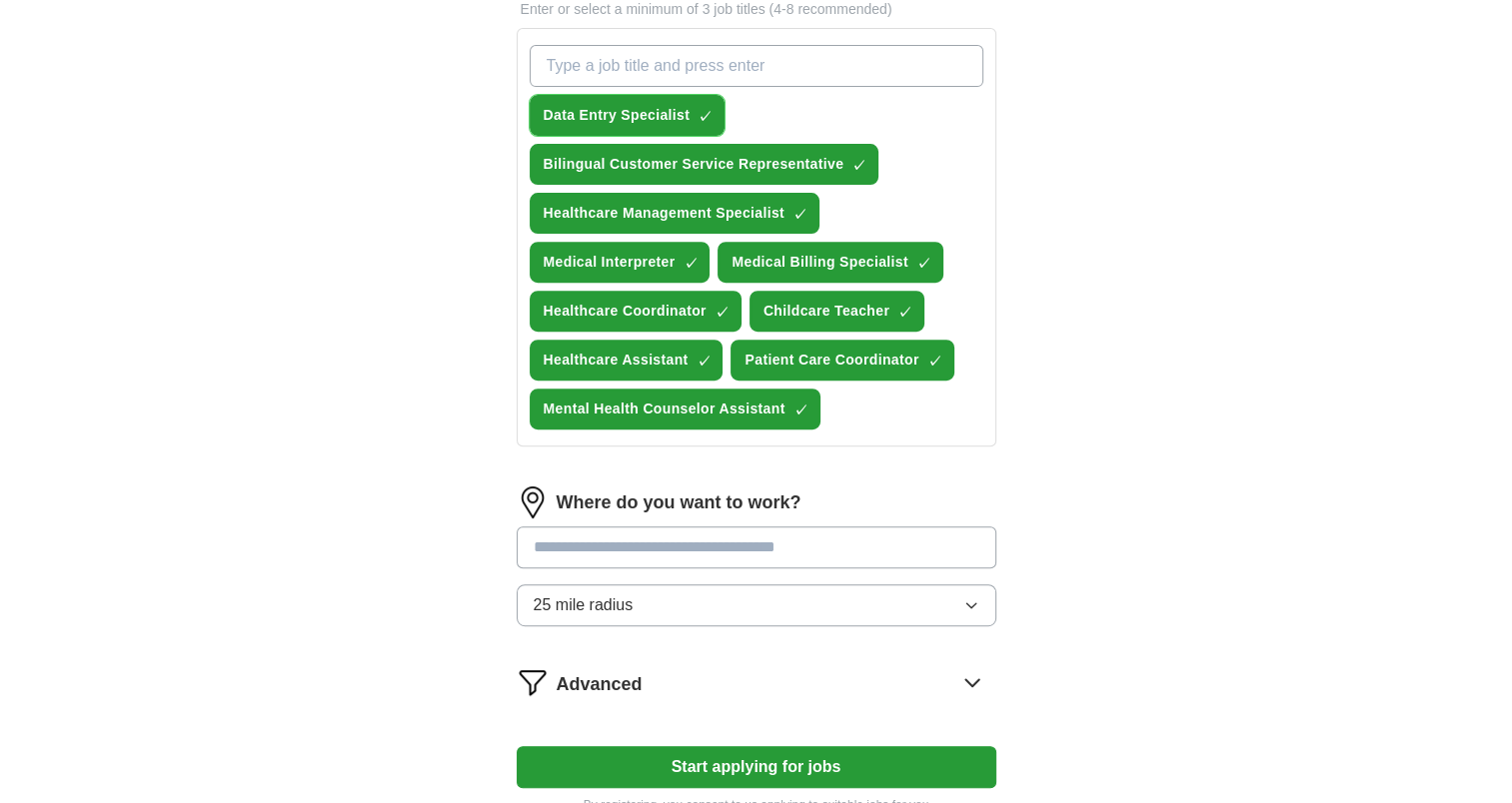 scroll, scrollTop: 710, scrollLeft: 0, axis: vertical 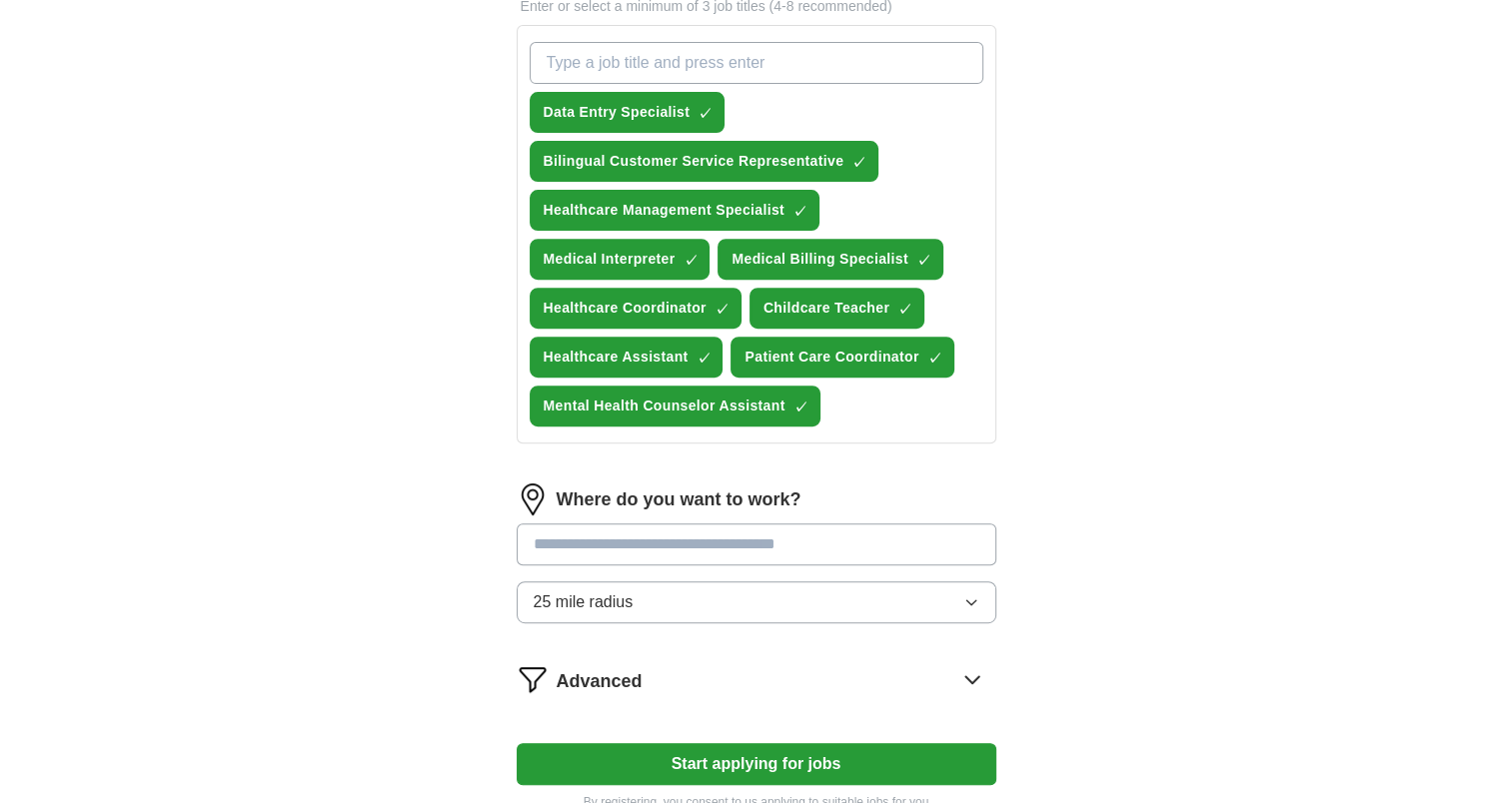 click at bounding box center [756, 544] 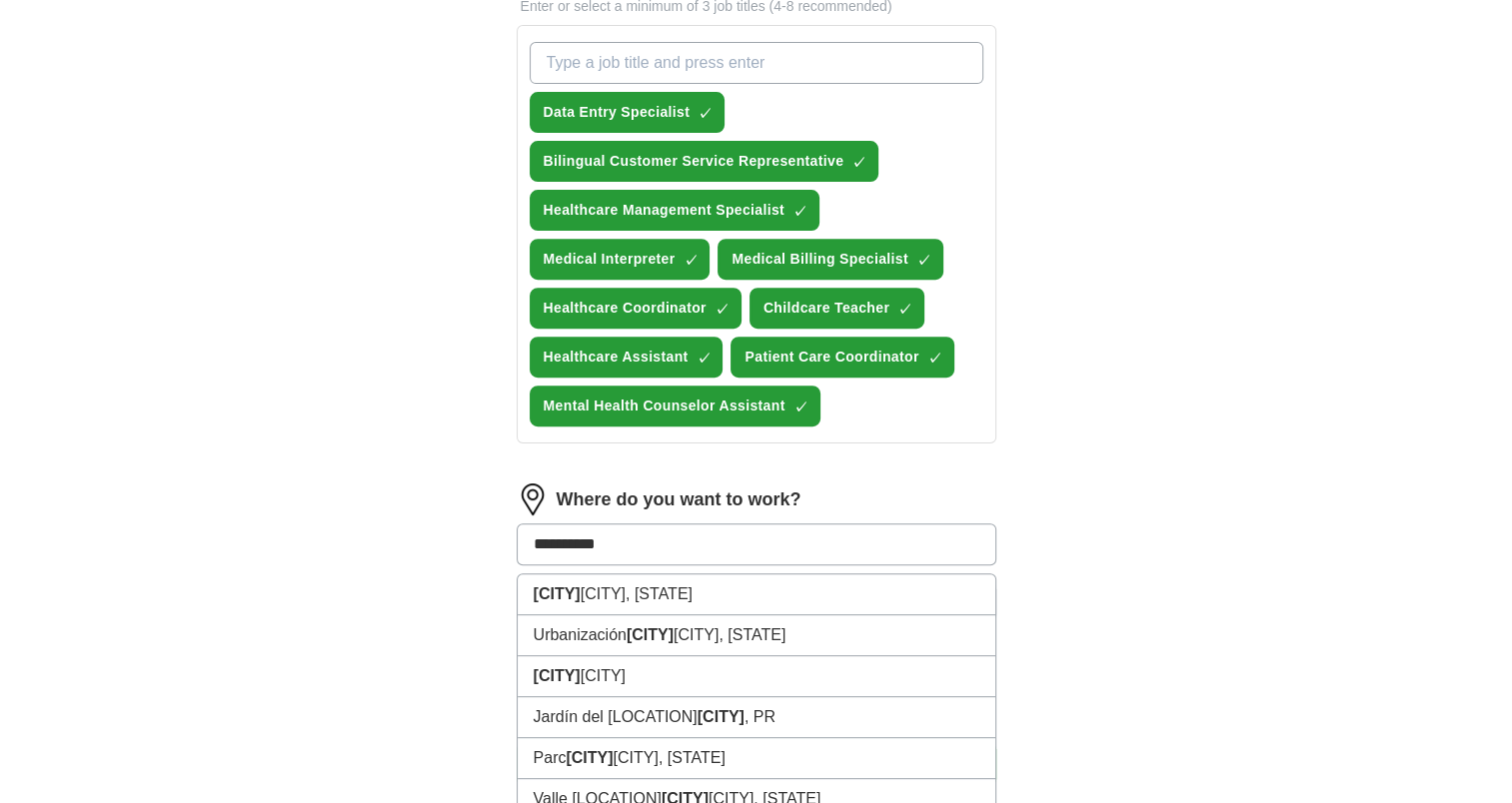type on "**********" 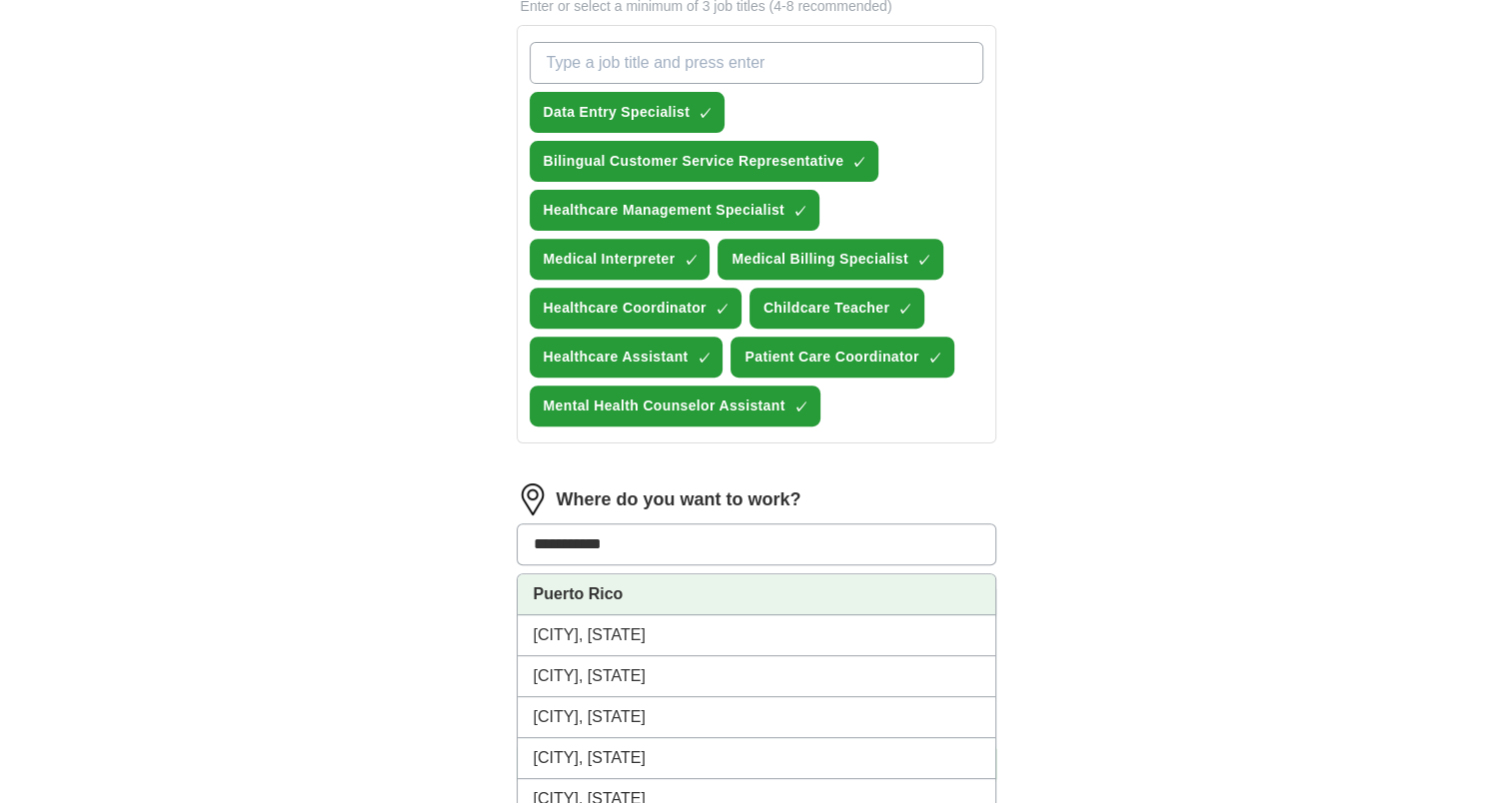 click on "Puerto Rico" at bounding box center [756, 594] 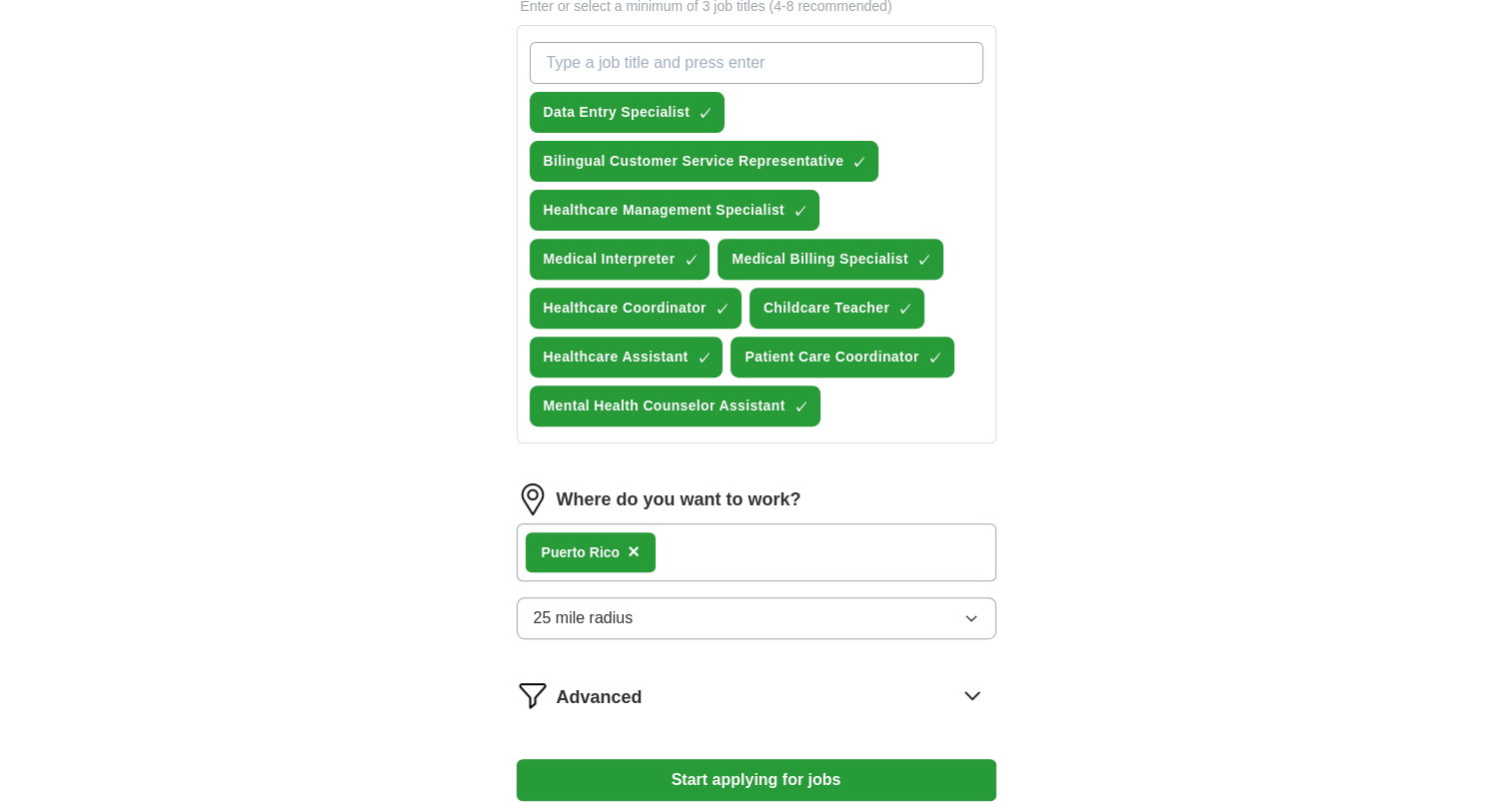 click on "25 mile radius" at bounding box center [756, 618] 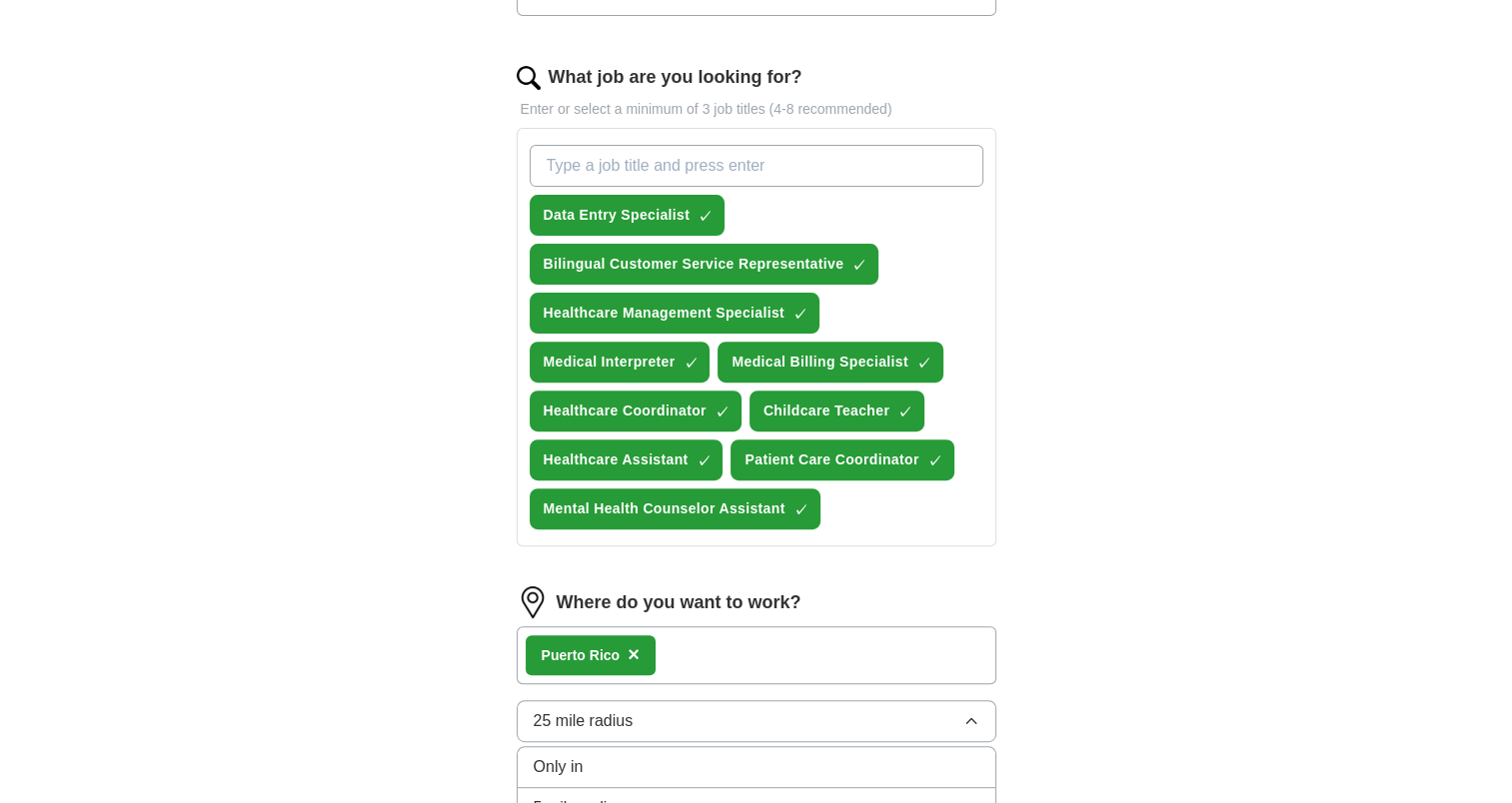 scroll, scrollTop: 955, scrollLeft: 0, axis: vertical 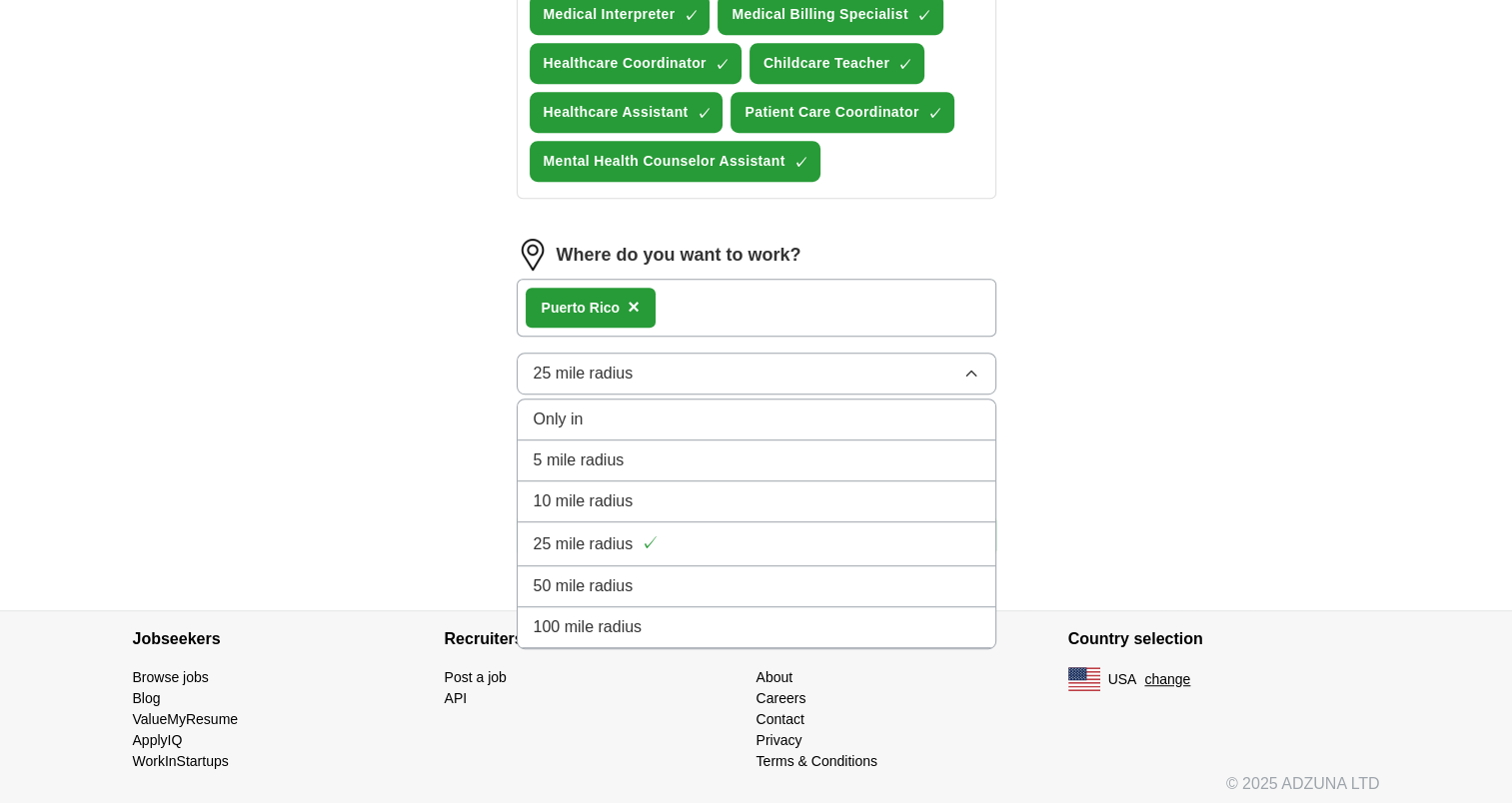 click on "100 mile radius" at bounding box center [756, 627] 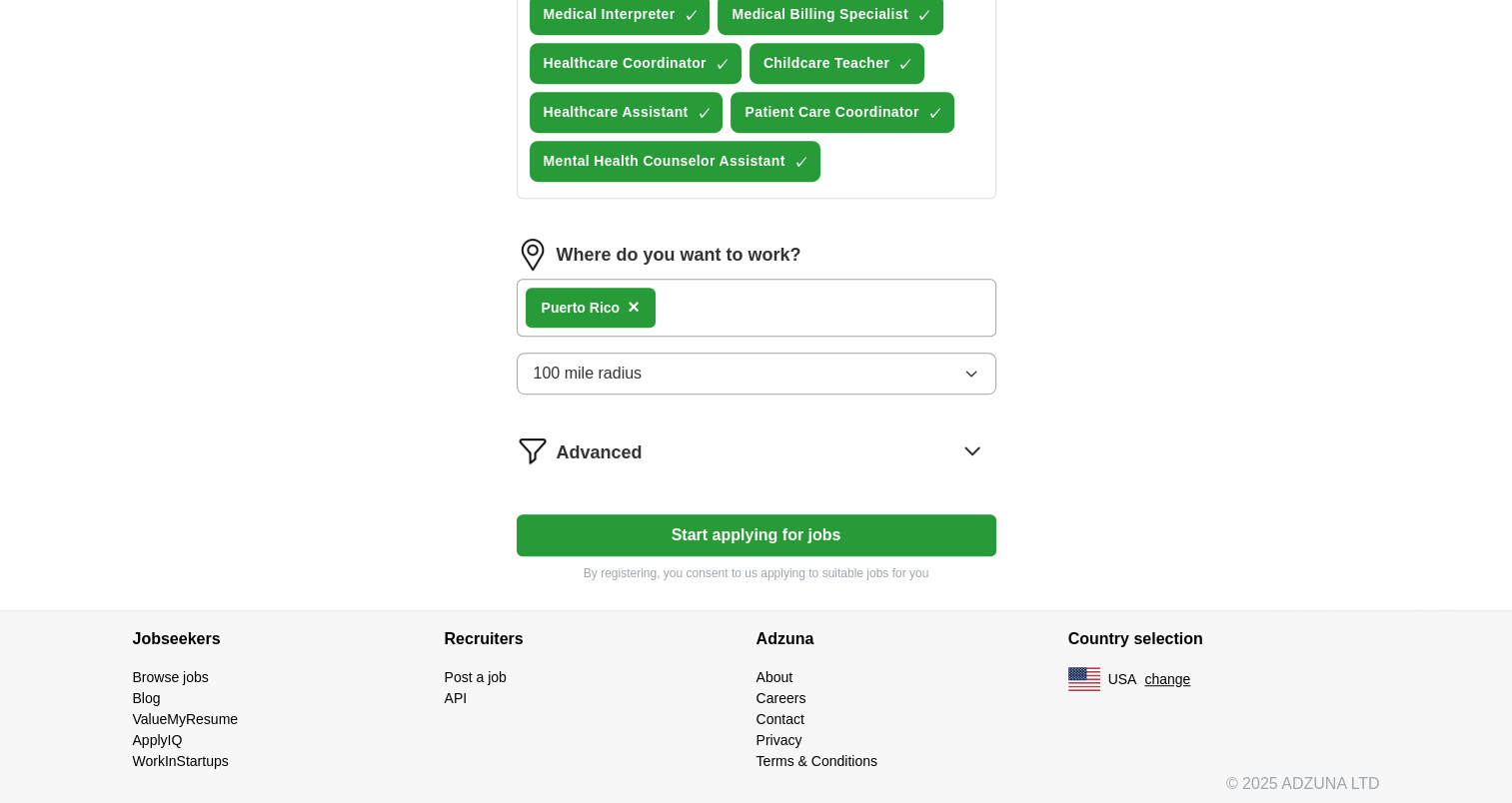 click on "Start applying for jobs" at bounding box center (756, 535) 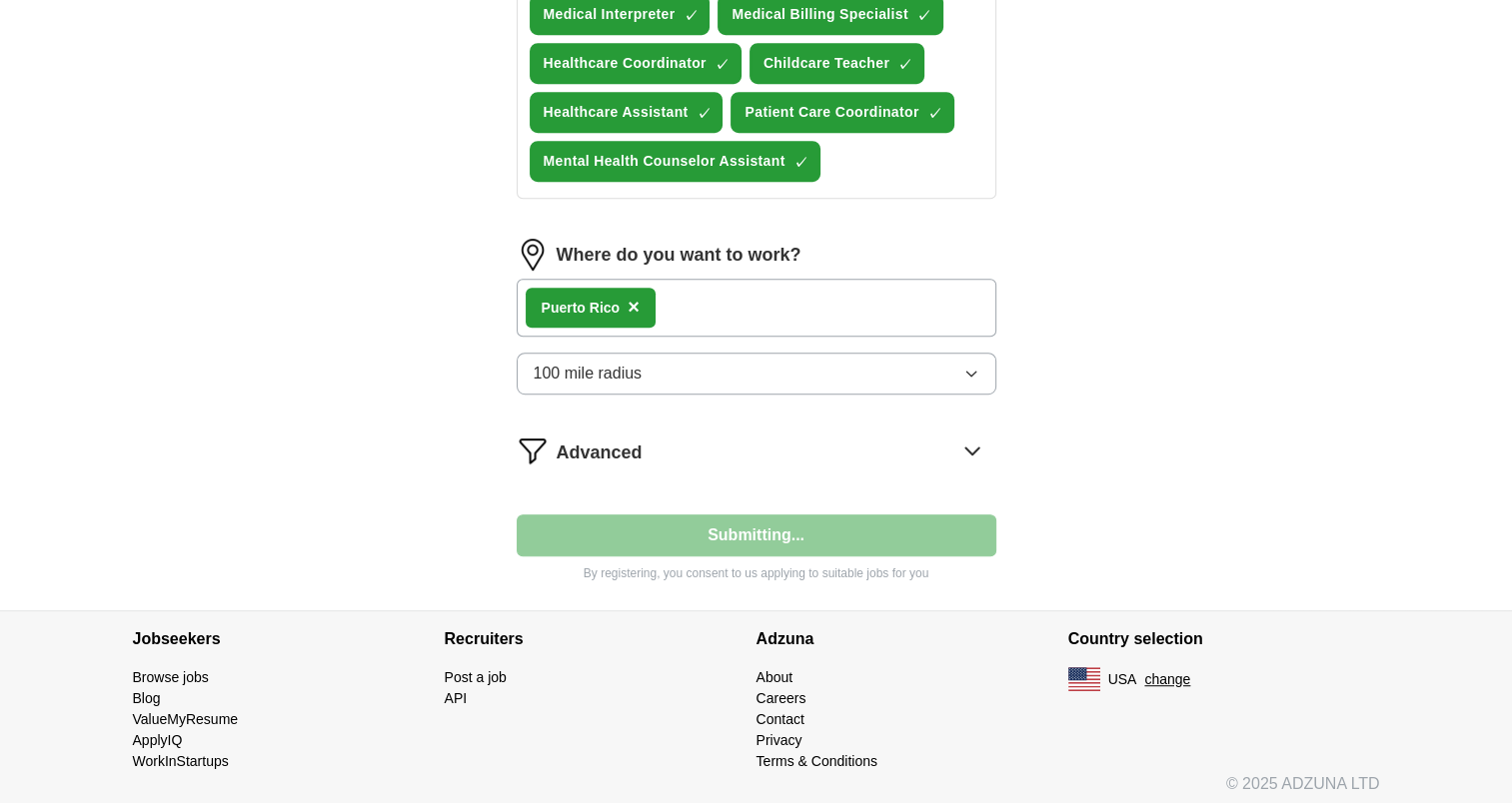 select on "**" 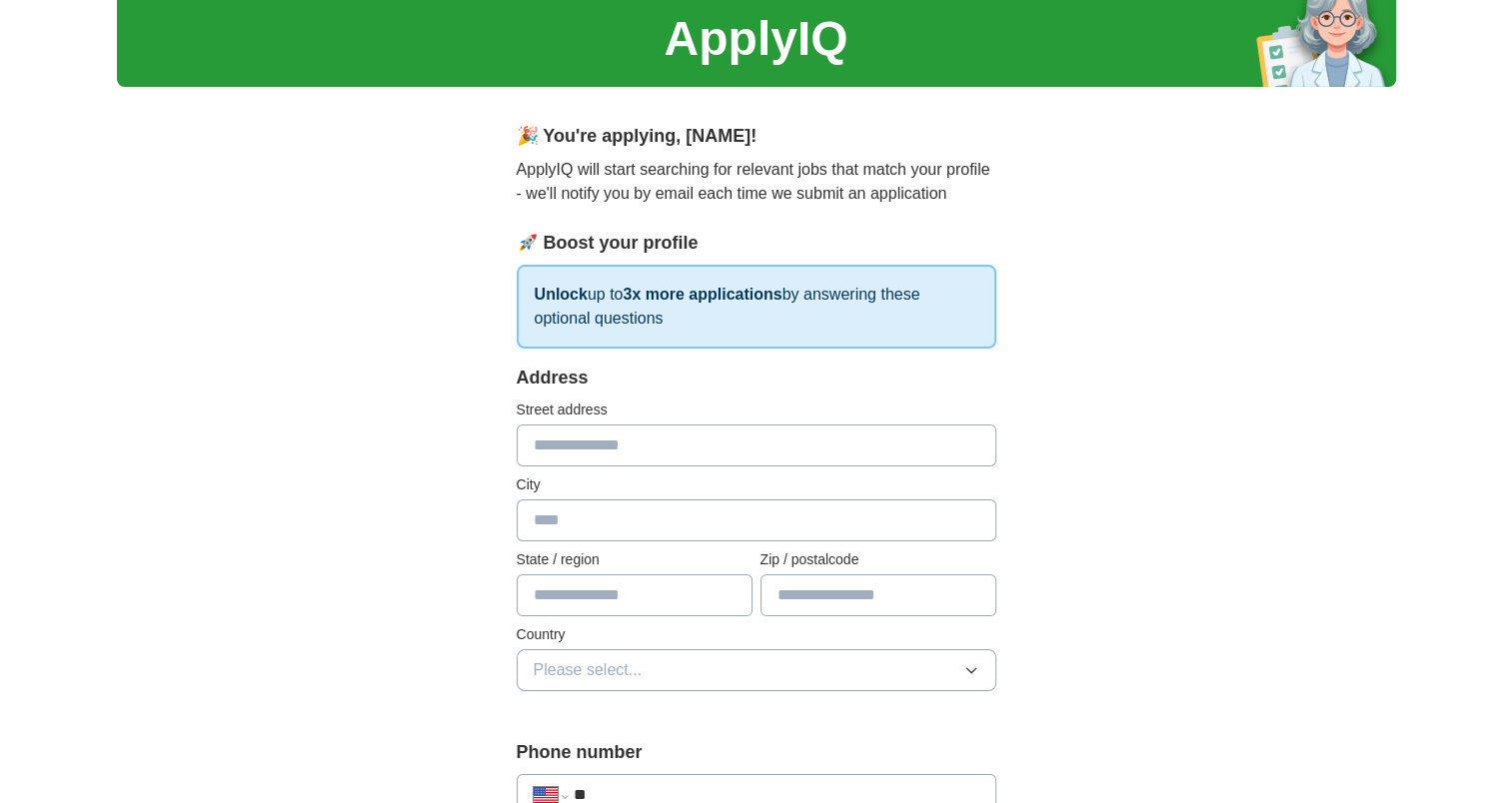 scroll, scrollTop: 0, scrollLeft: 0, axis: both 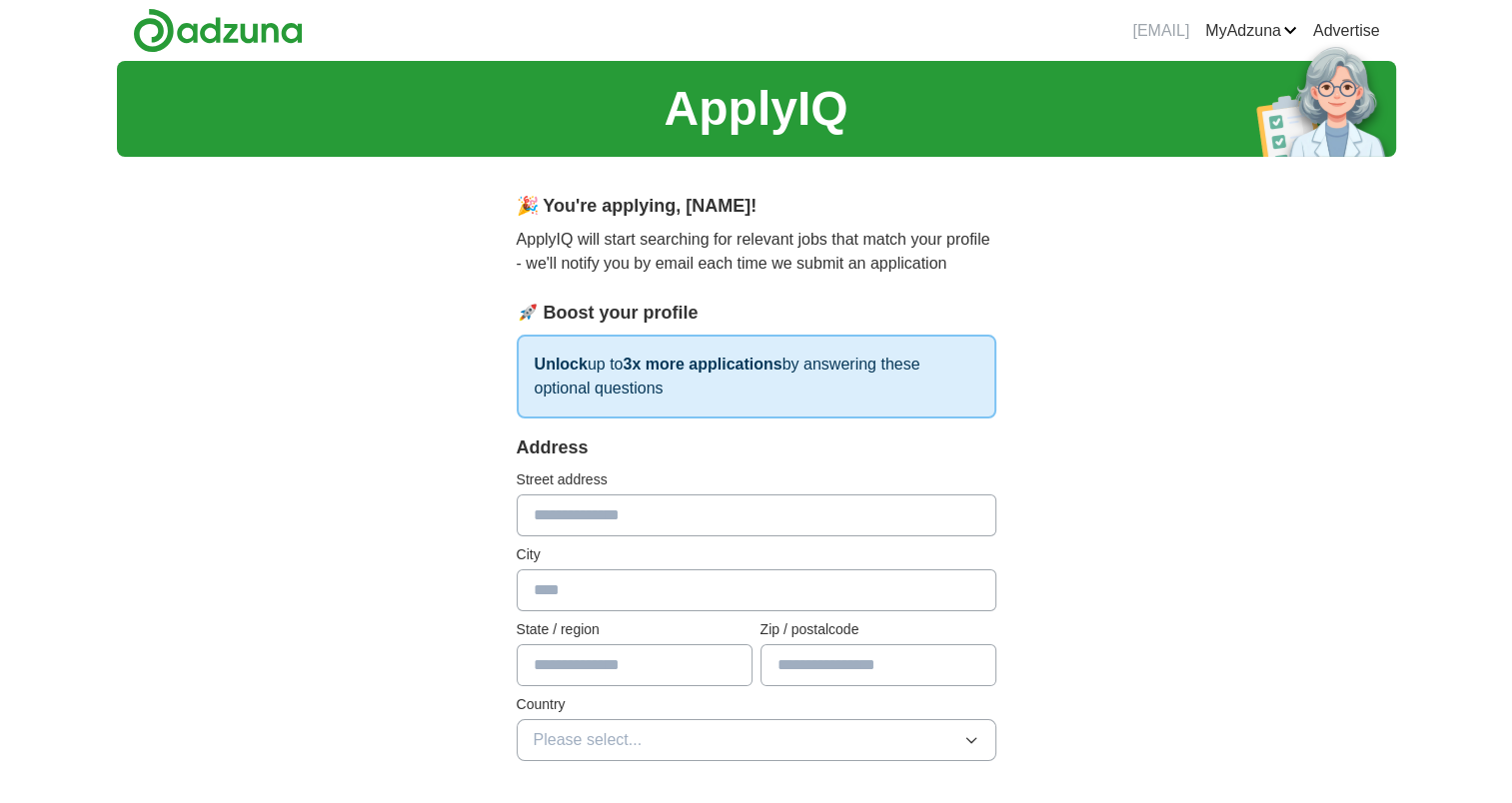click at bounding box center [756, 515] 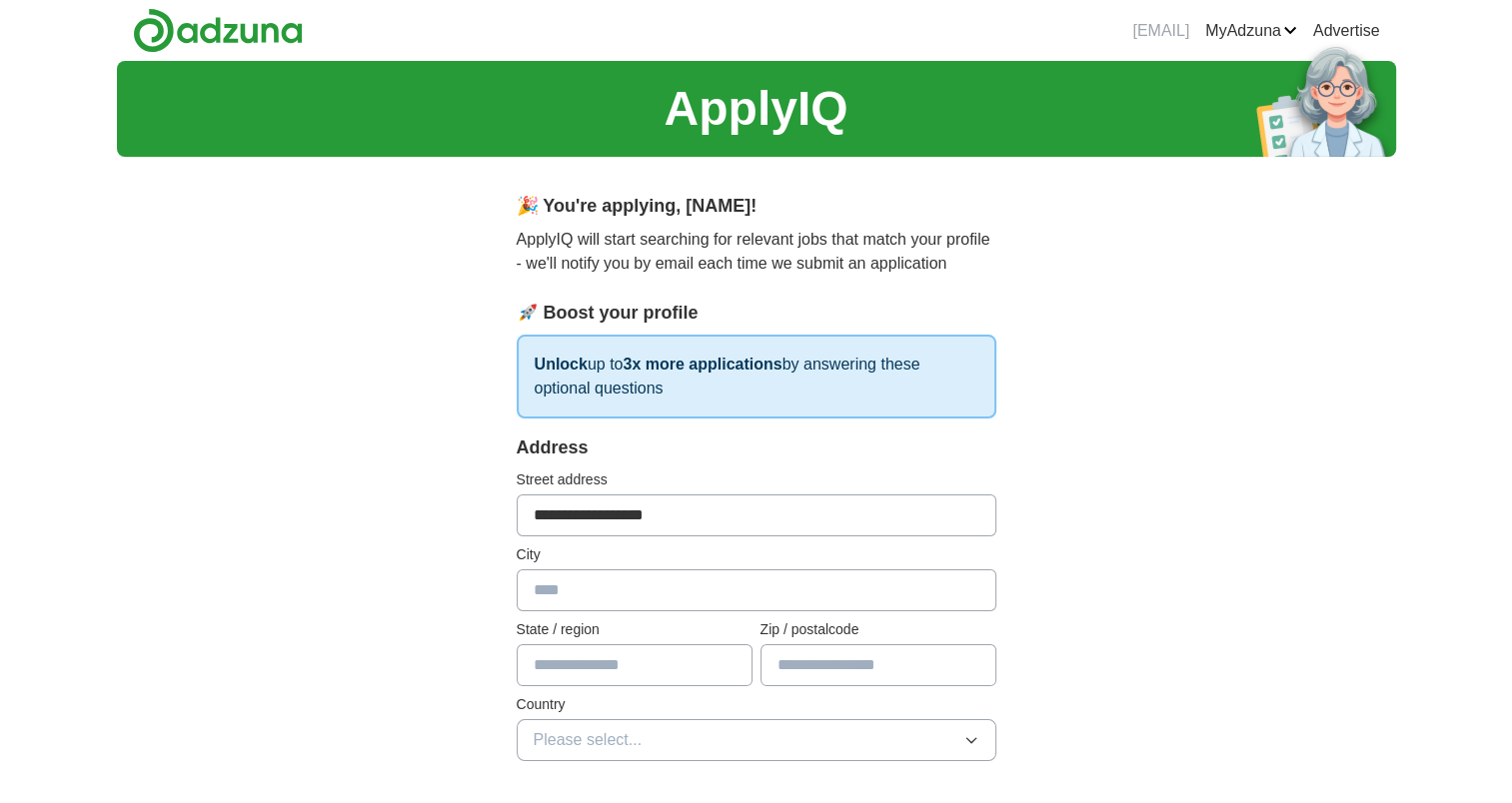 type on "*****" 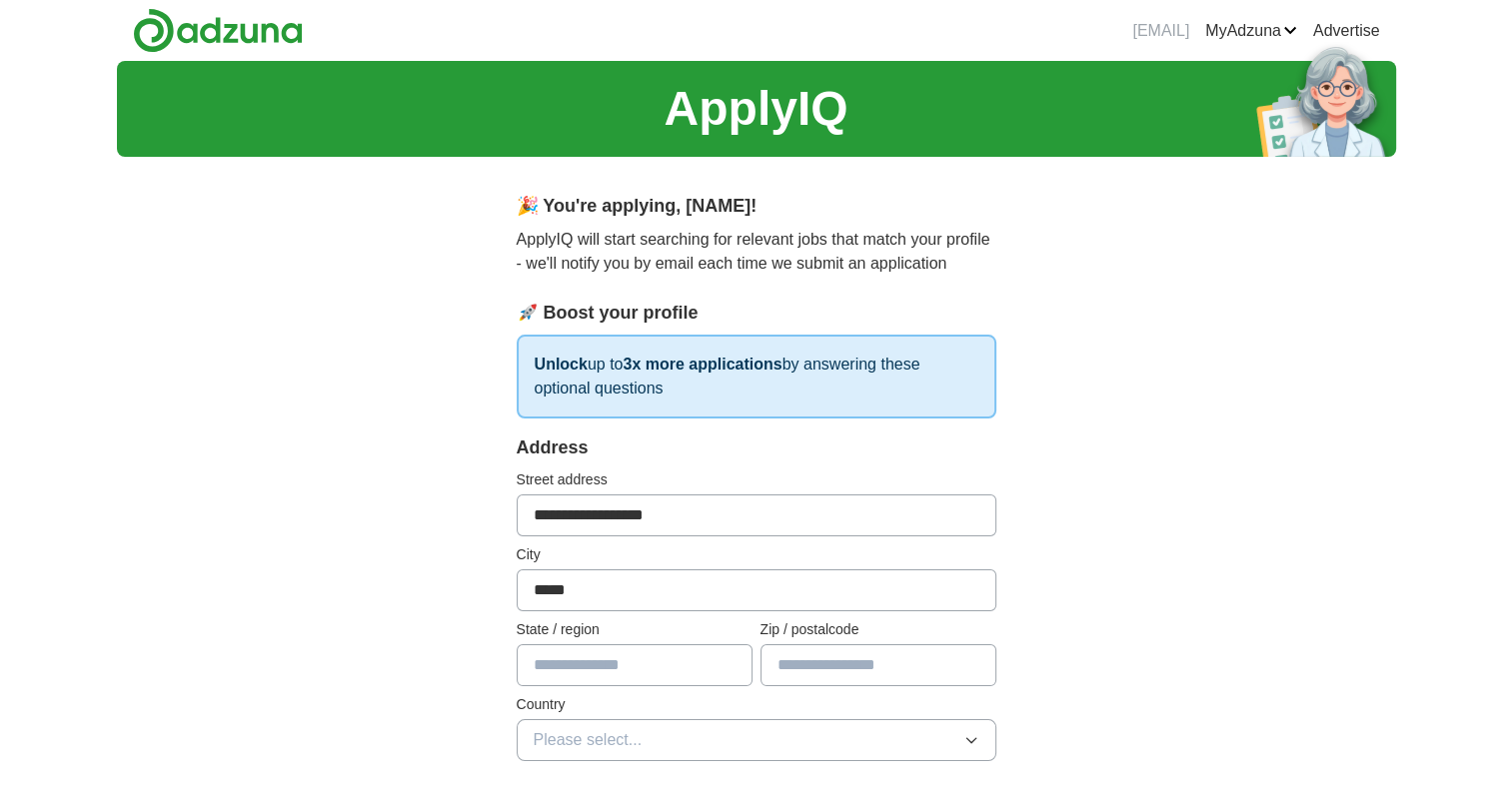 type on "*****" 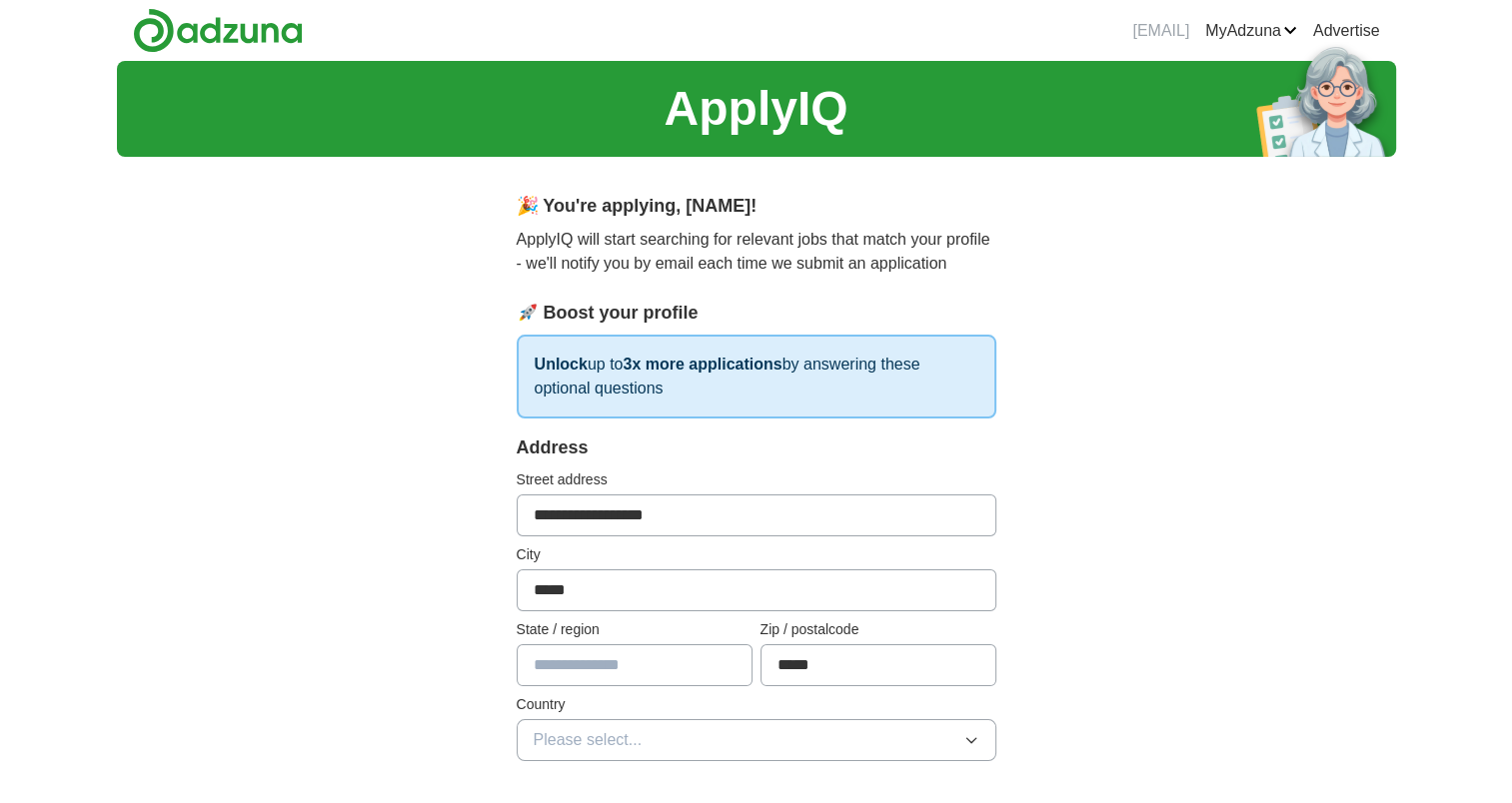 select on "**" 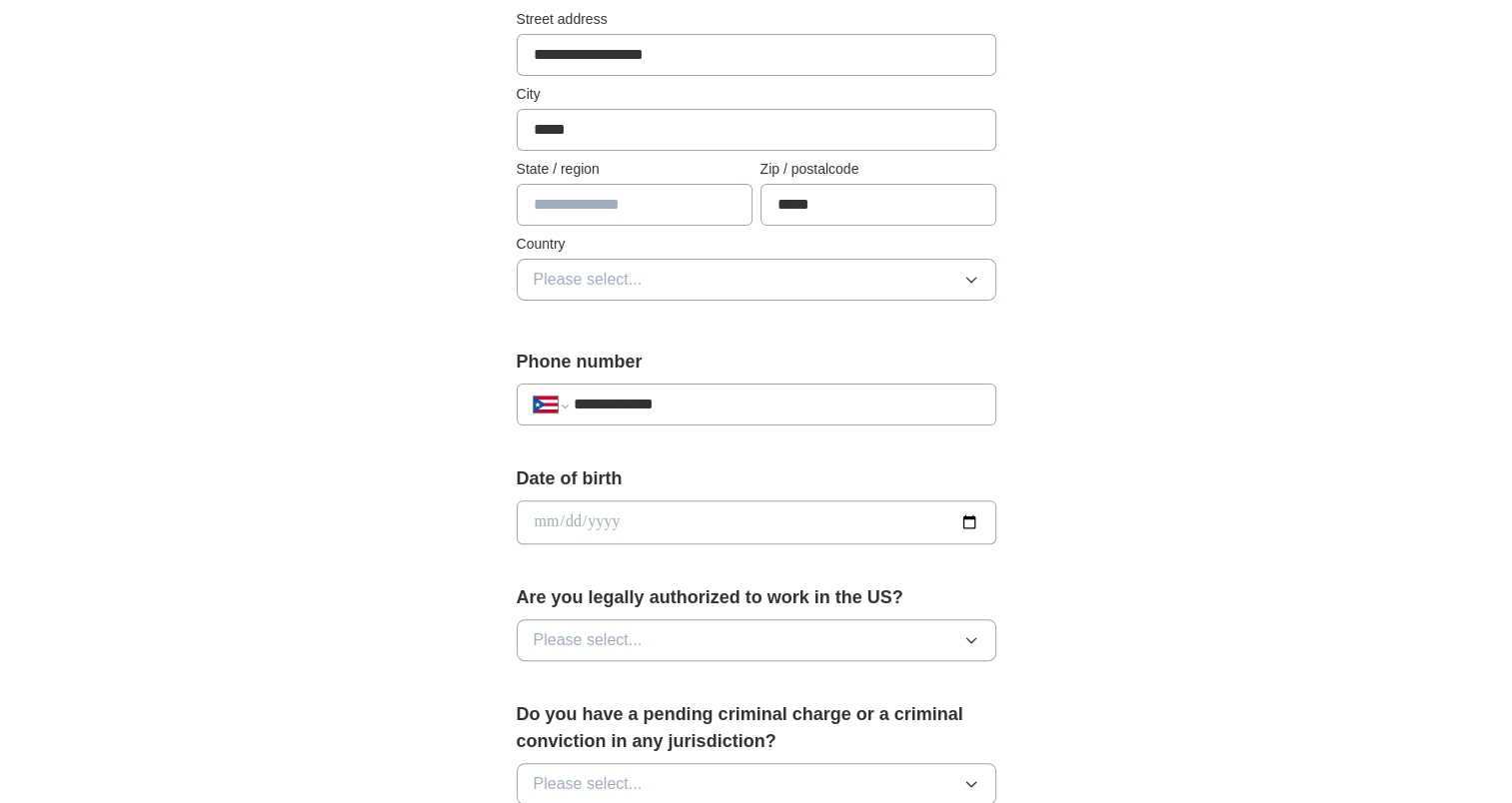 type on "**********" 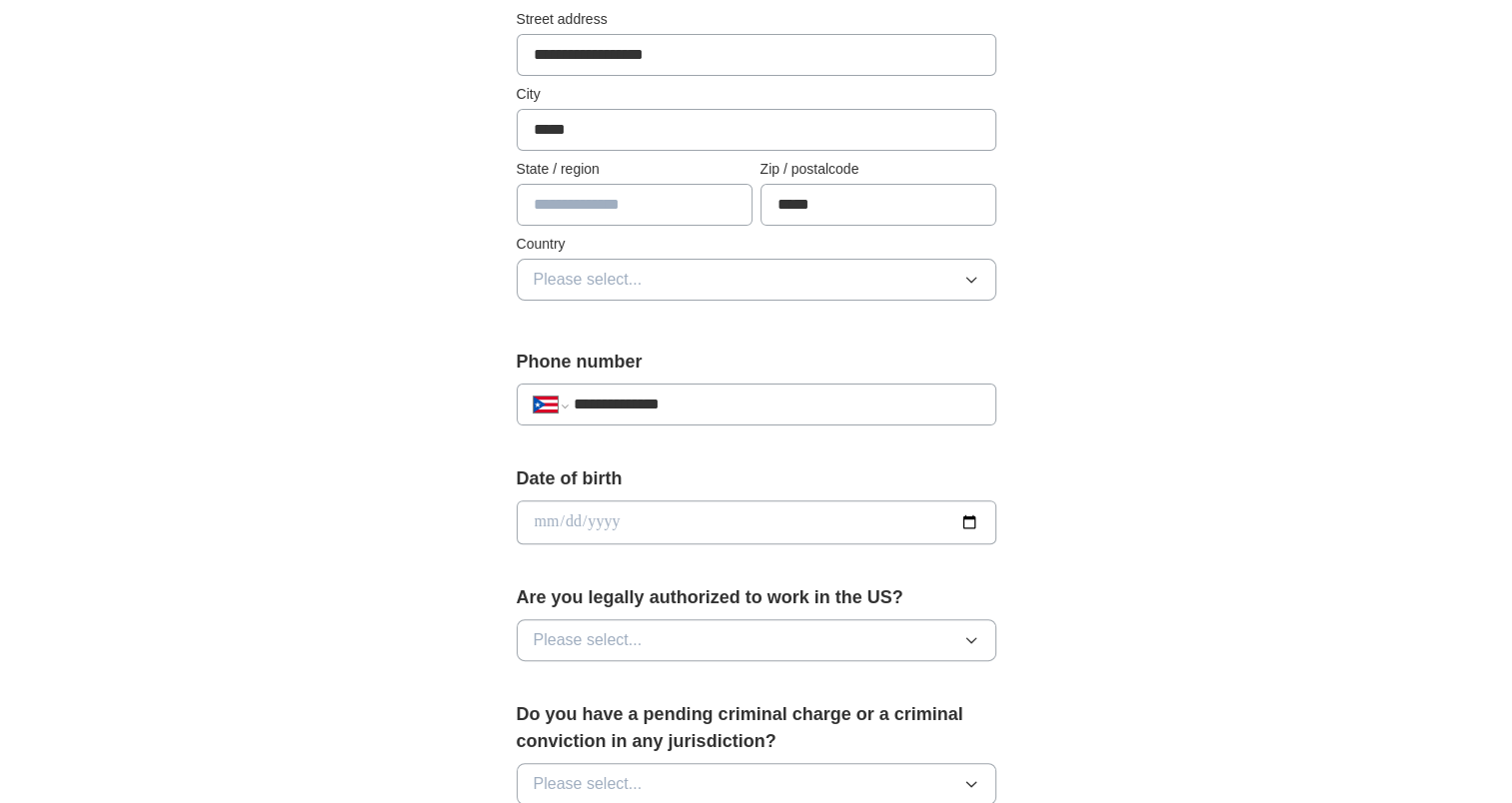select on "**" 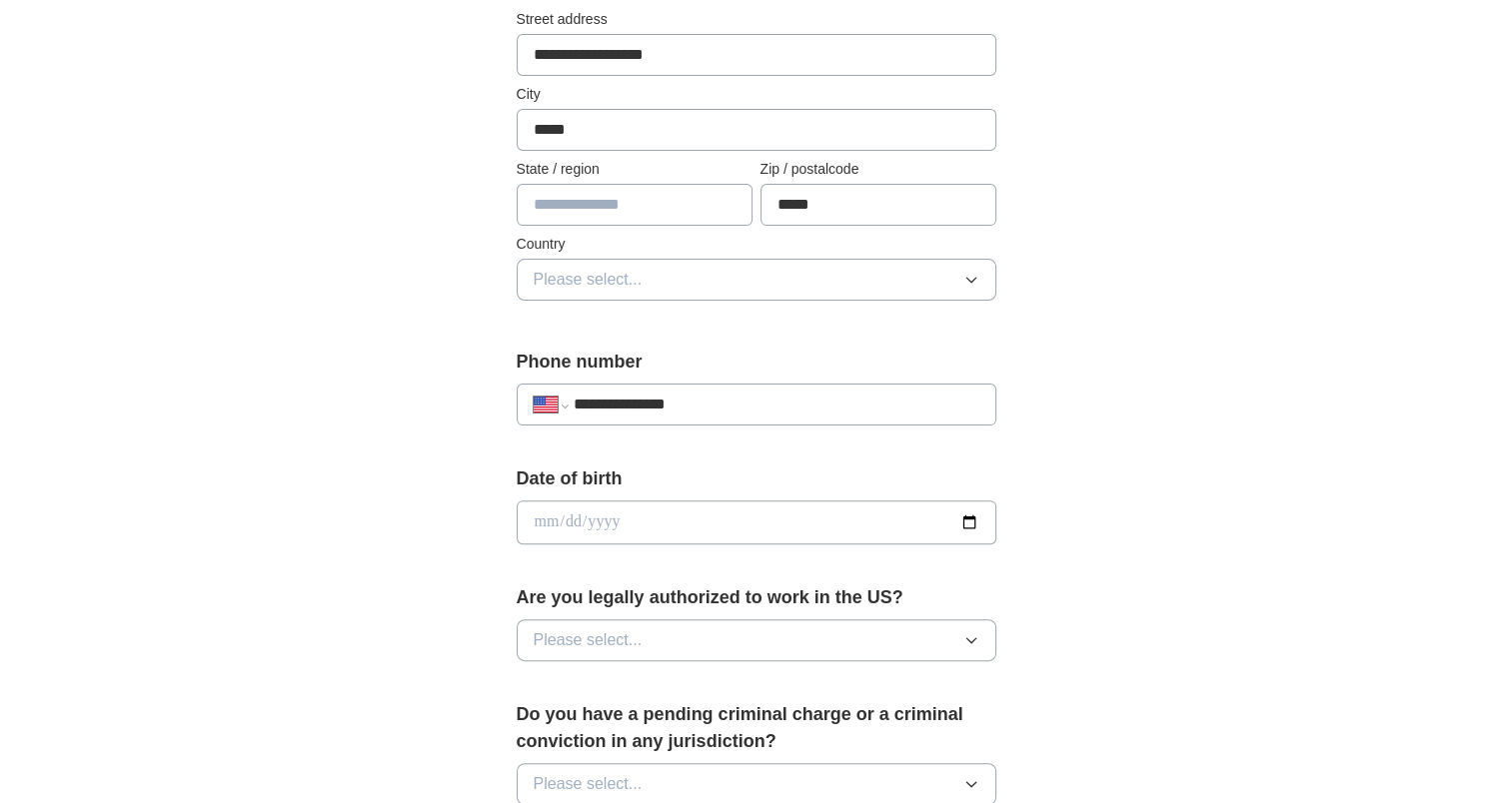 type on "**********" 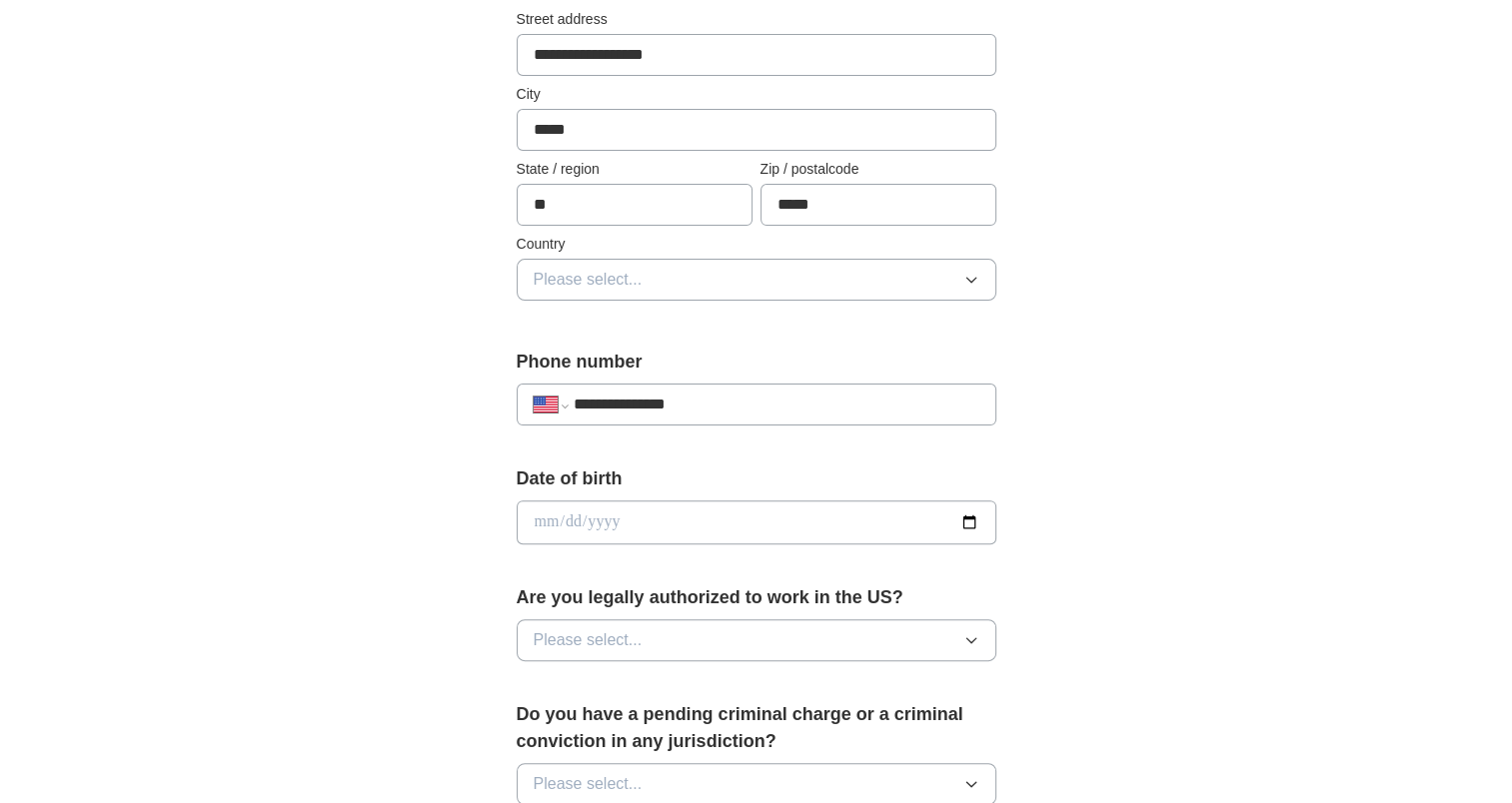 click on "Please select..." at bounding box center (588, 280) 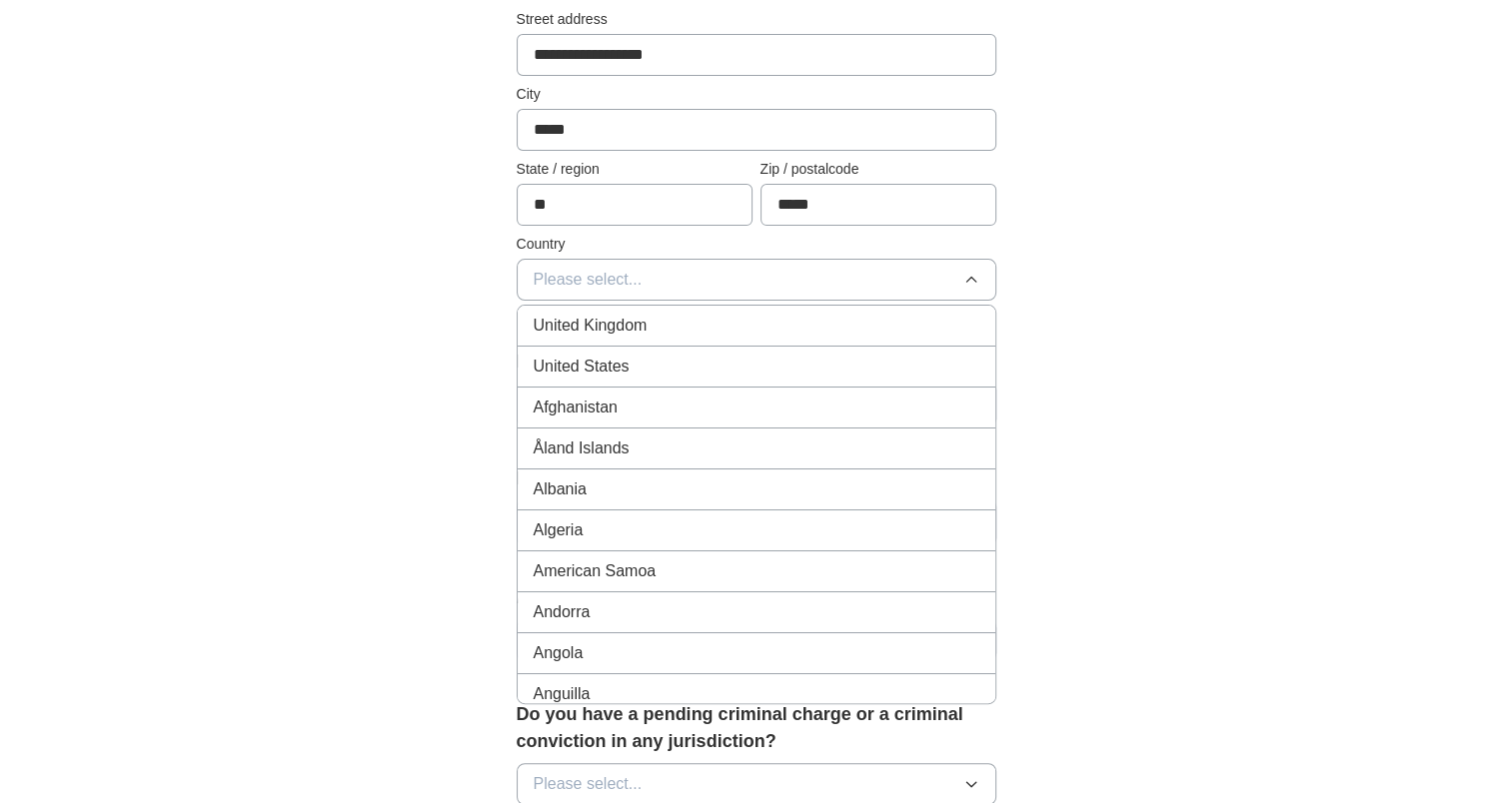 type 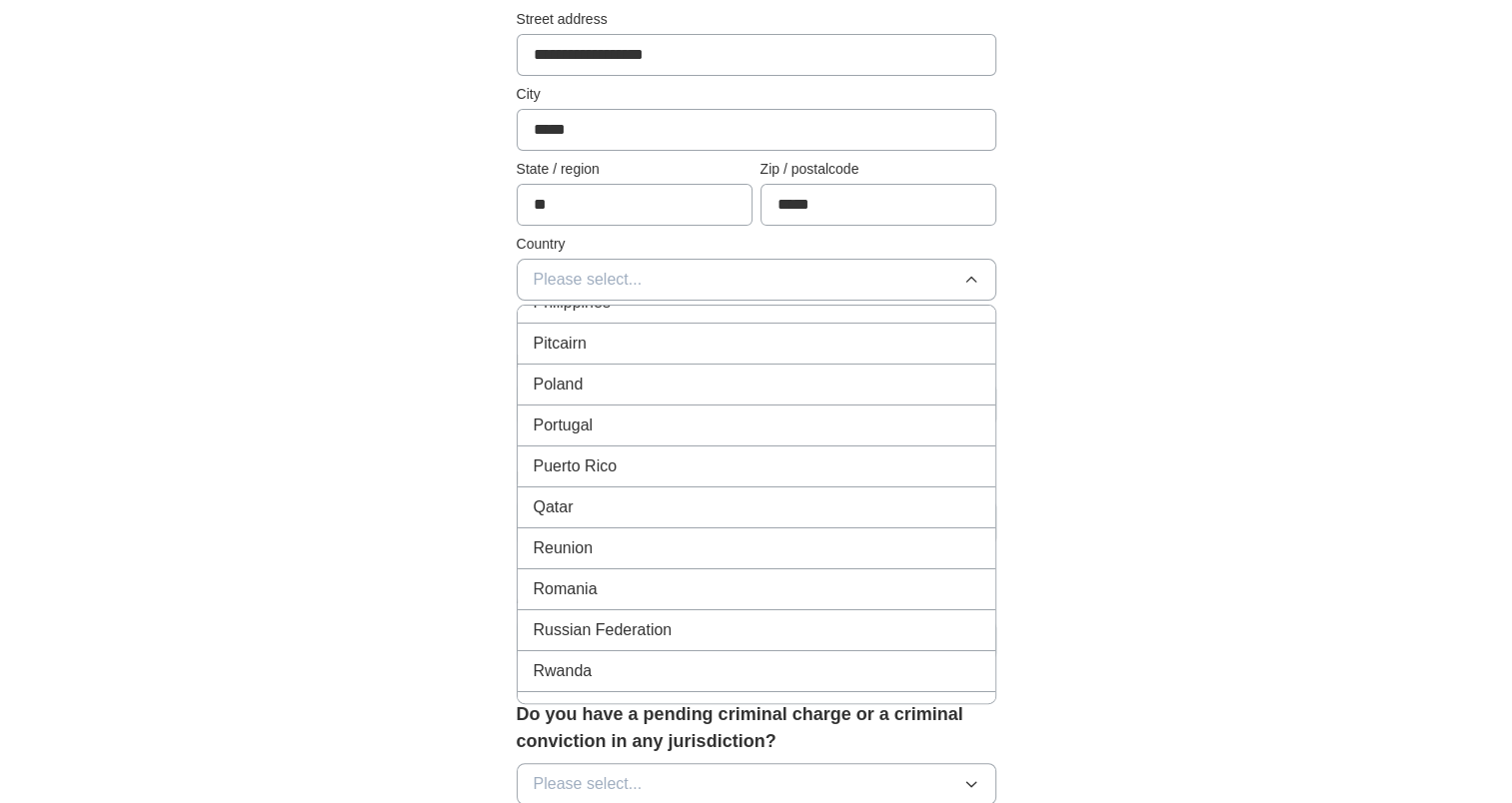 scroll, scrollTop: 7190, scrollLeft: 0, axis: vertical 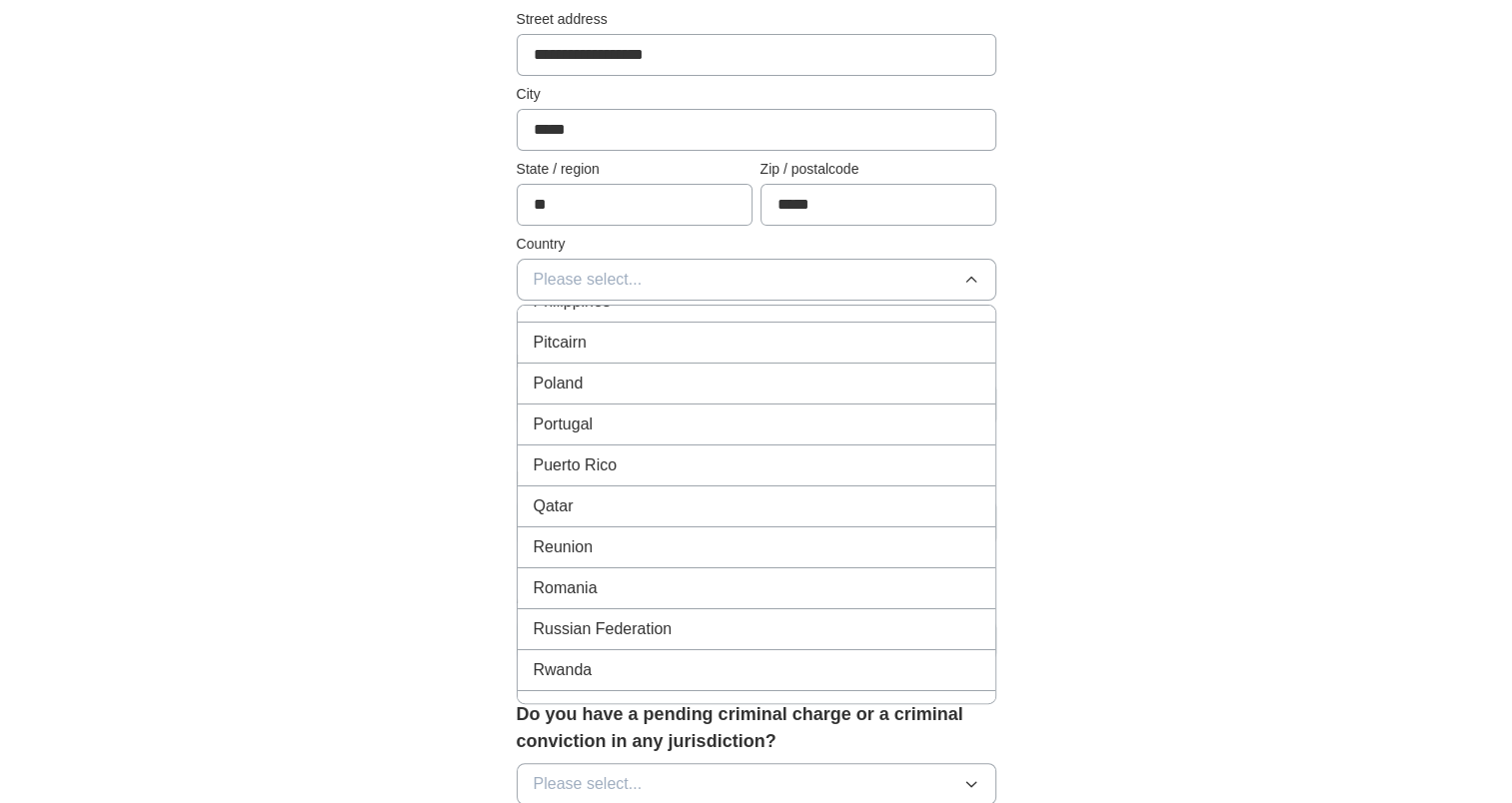 click on "Puerto Rico" at bounding box center [576, 465] 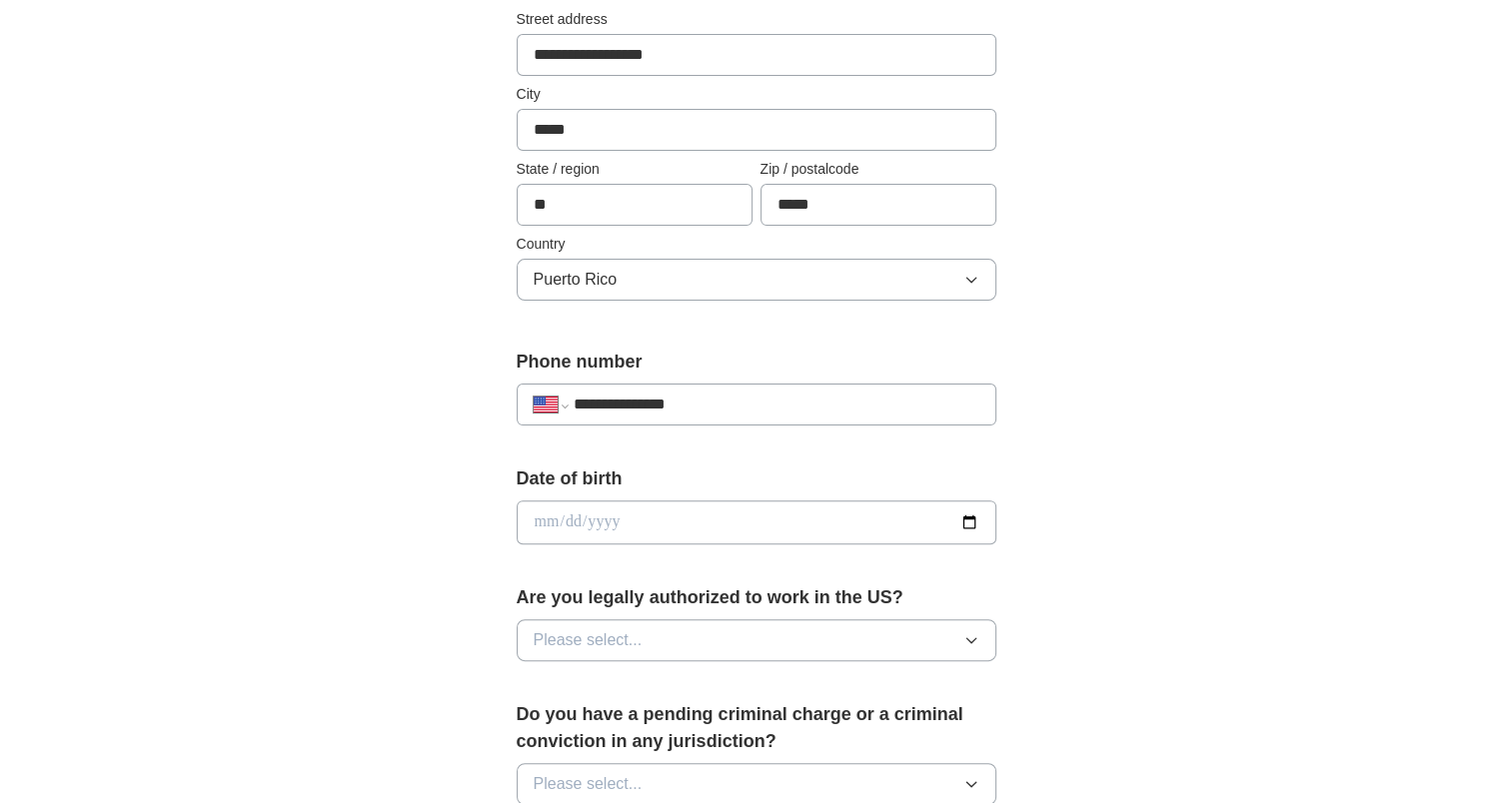 click at bounding box center [756, 522] 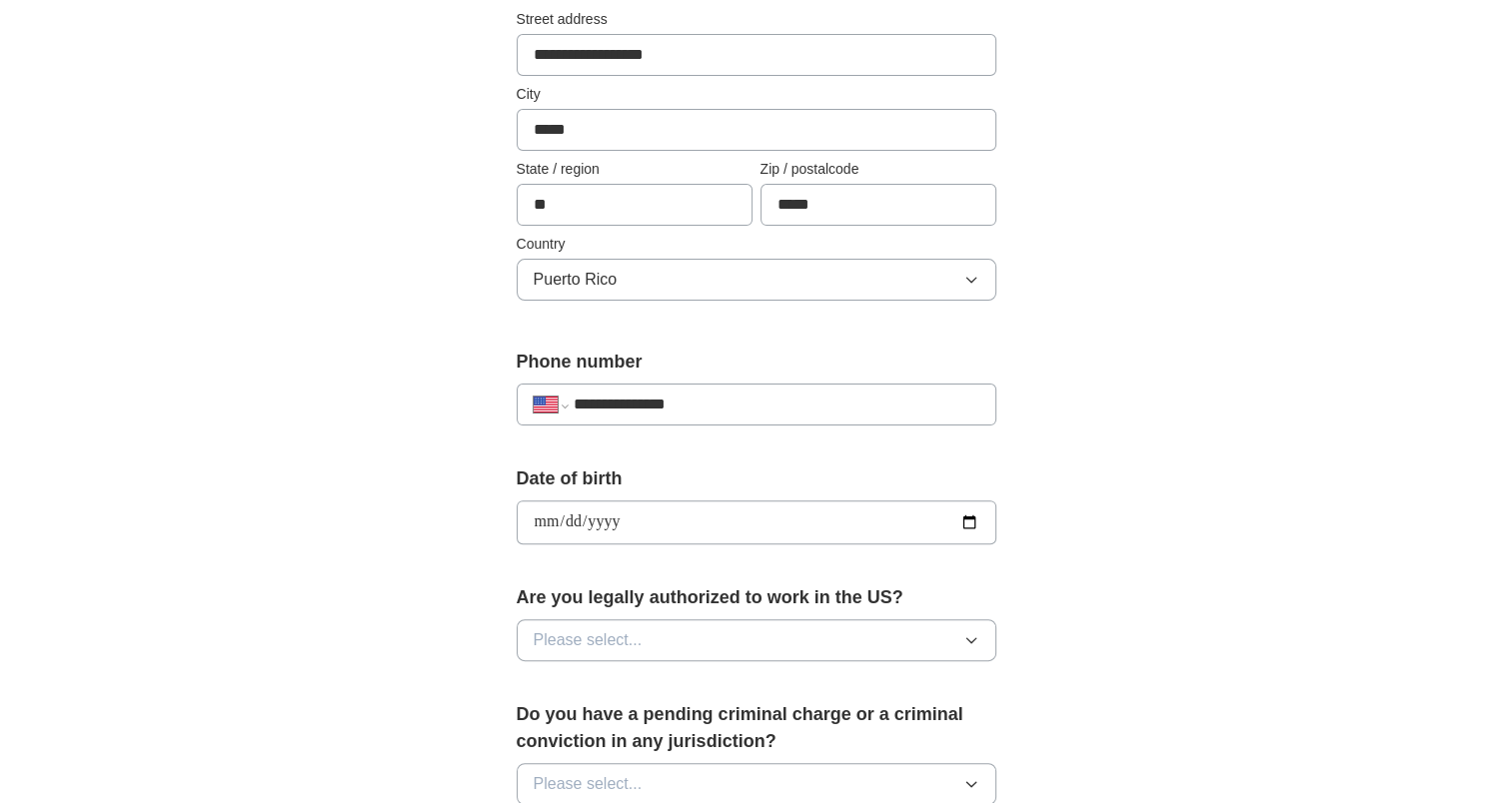 type on "**********" 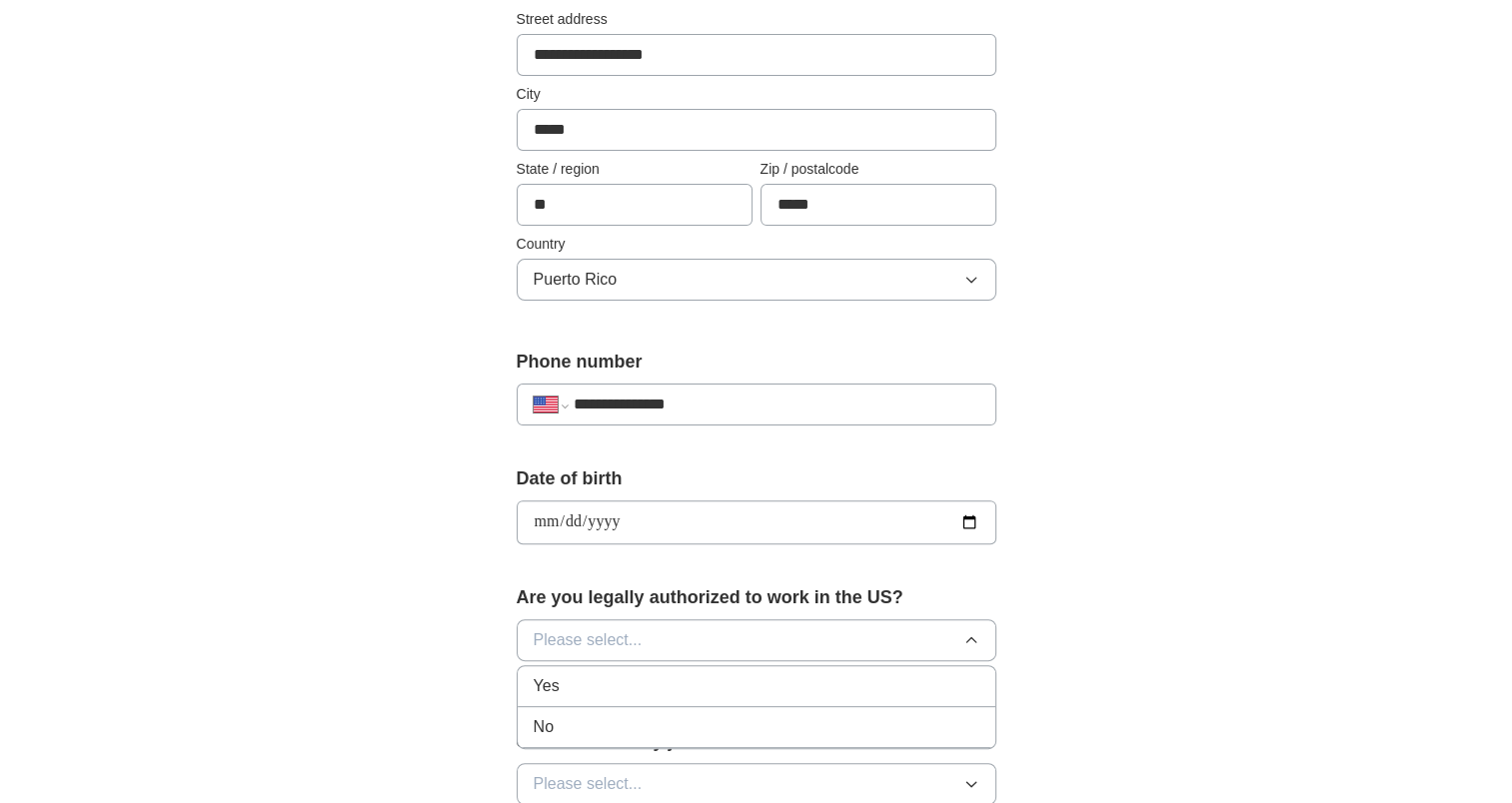 click on "Yes" at bounding box center (756, 686) 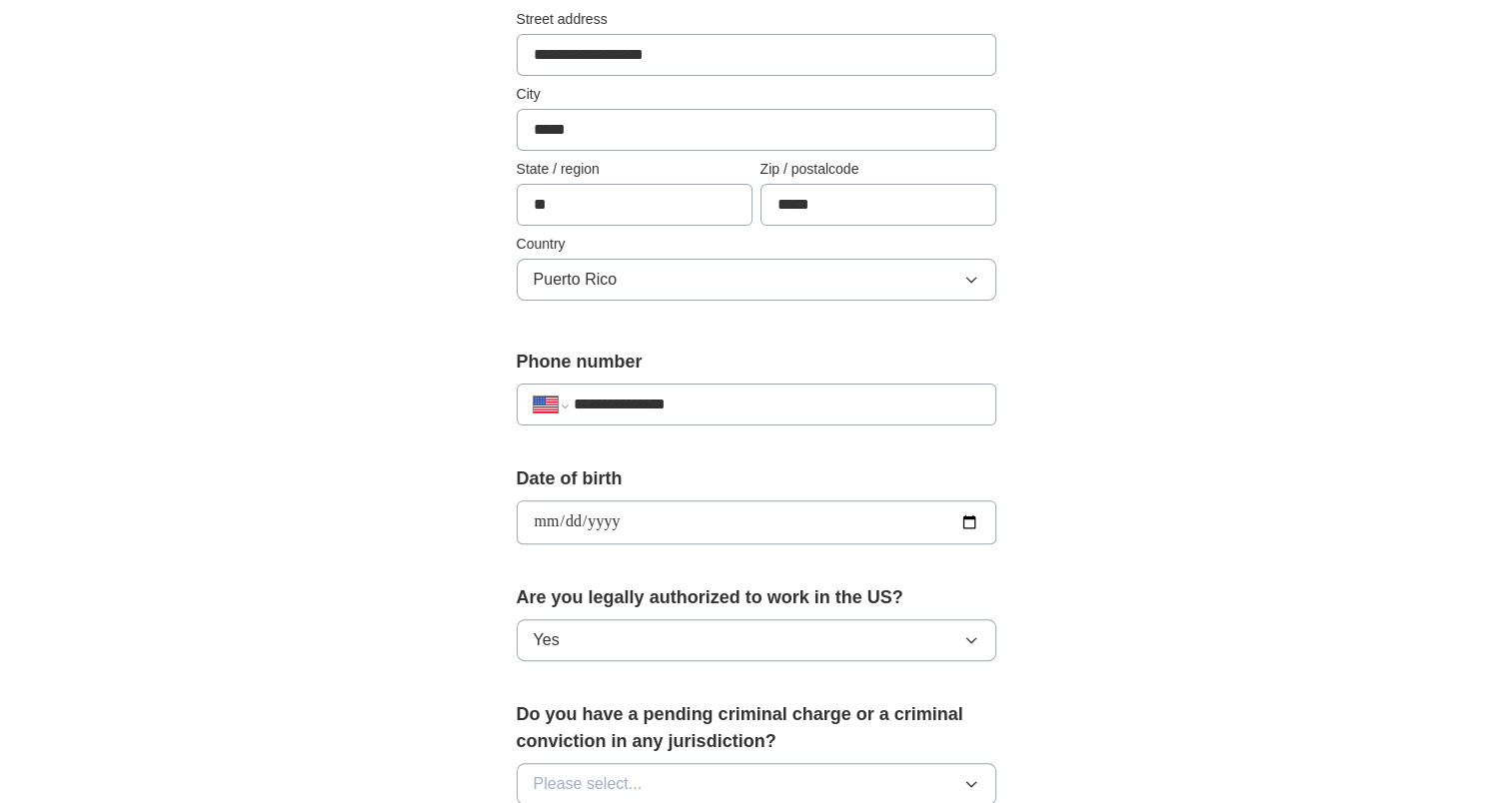 click on "Please select..." at bounding box center (588, 784) 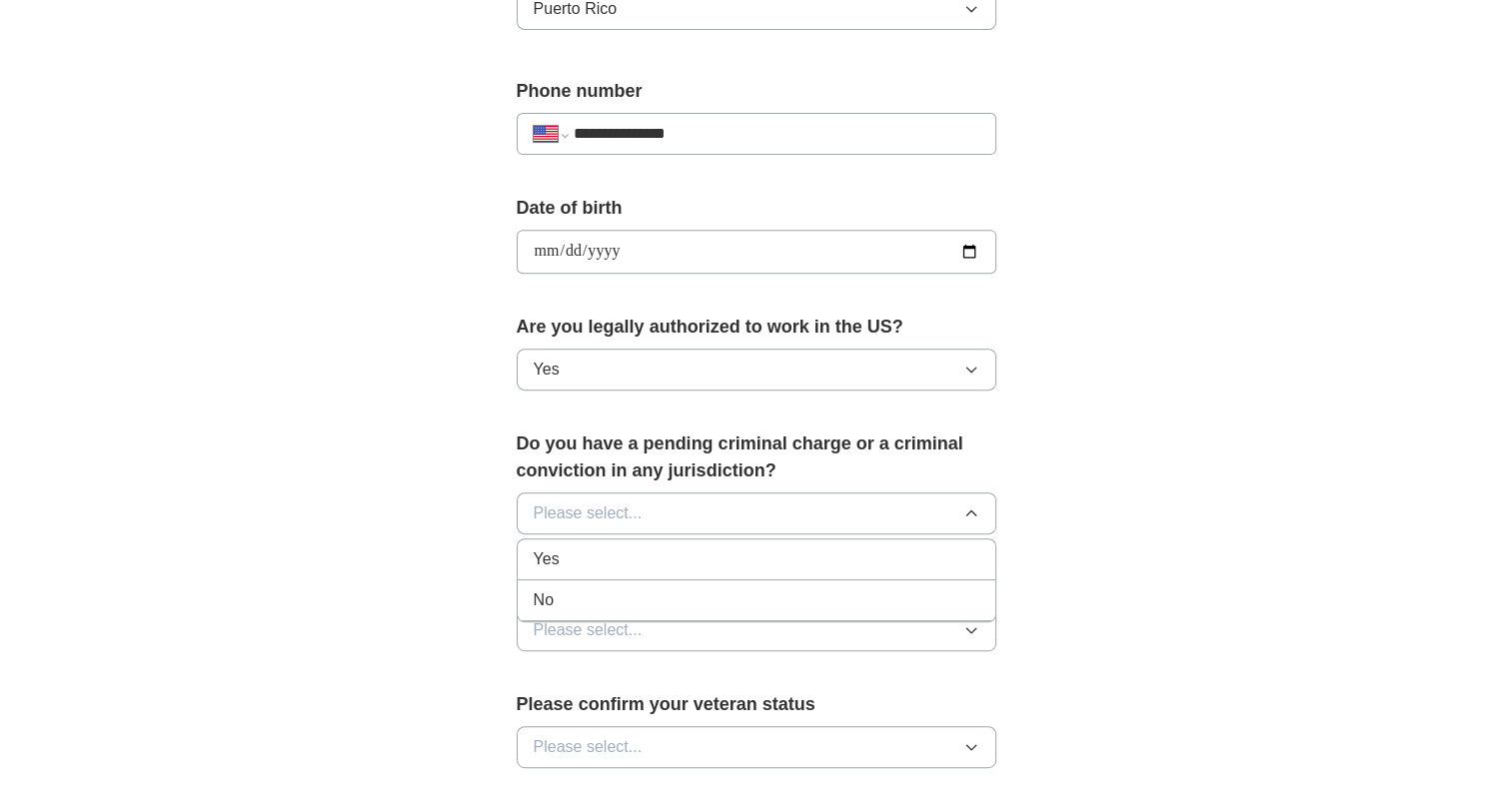 scroll, scrollTop: 732, scrollLeft: 0, axis: vertical 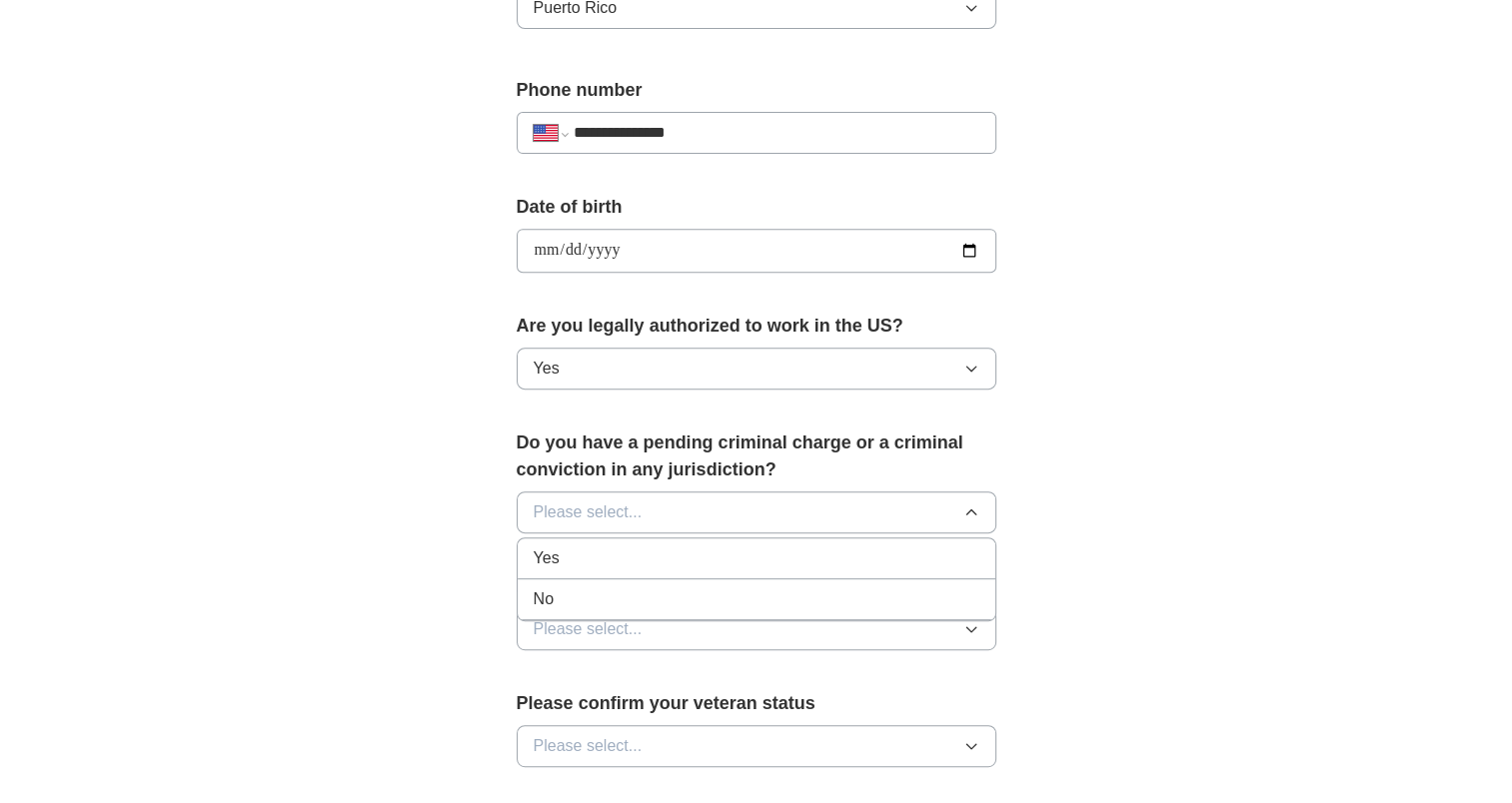 click on "No" at bounding box center [756, 599] 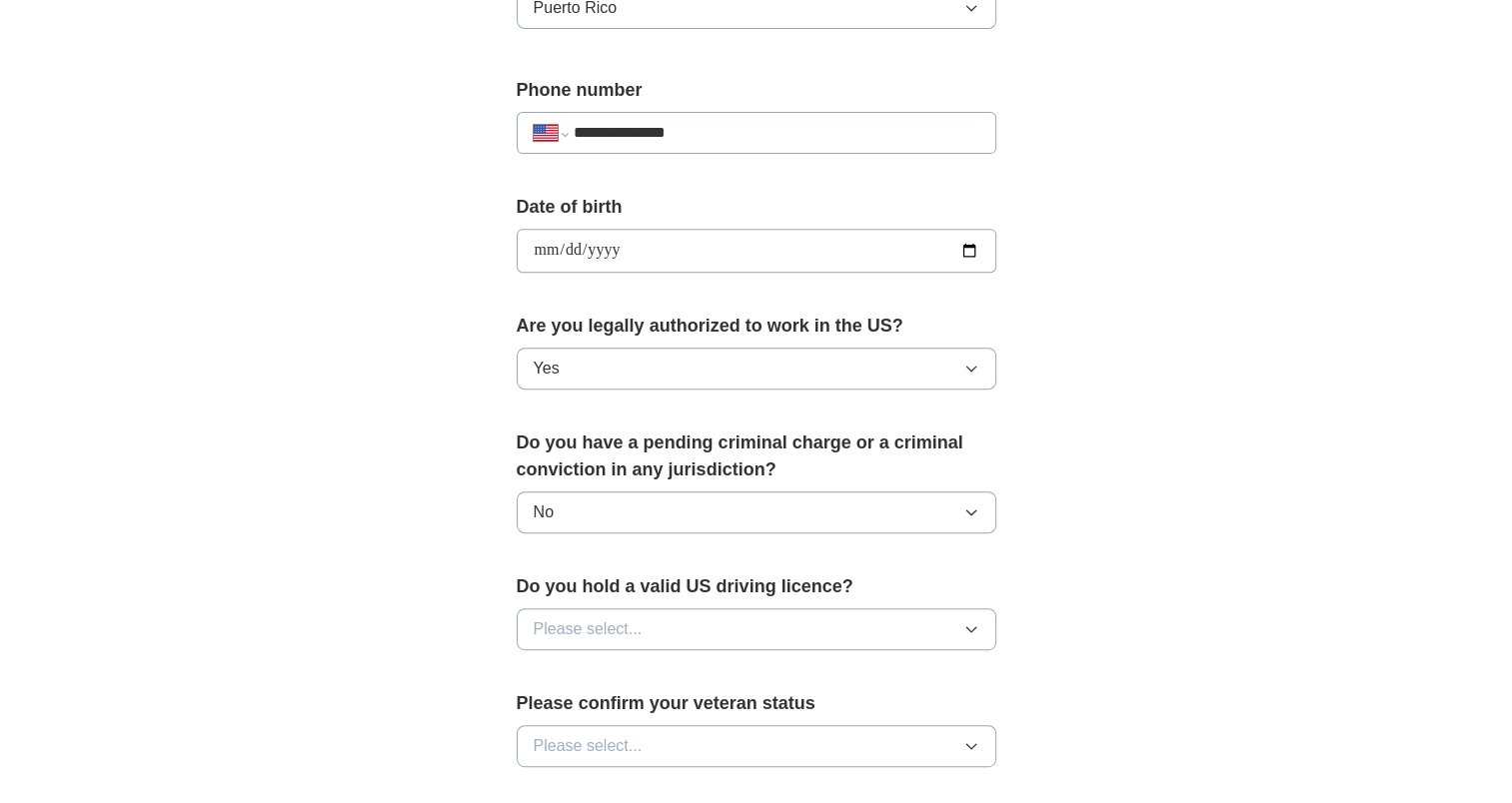 click on "Please select..." at bounding box center (588, 629) 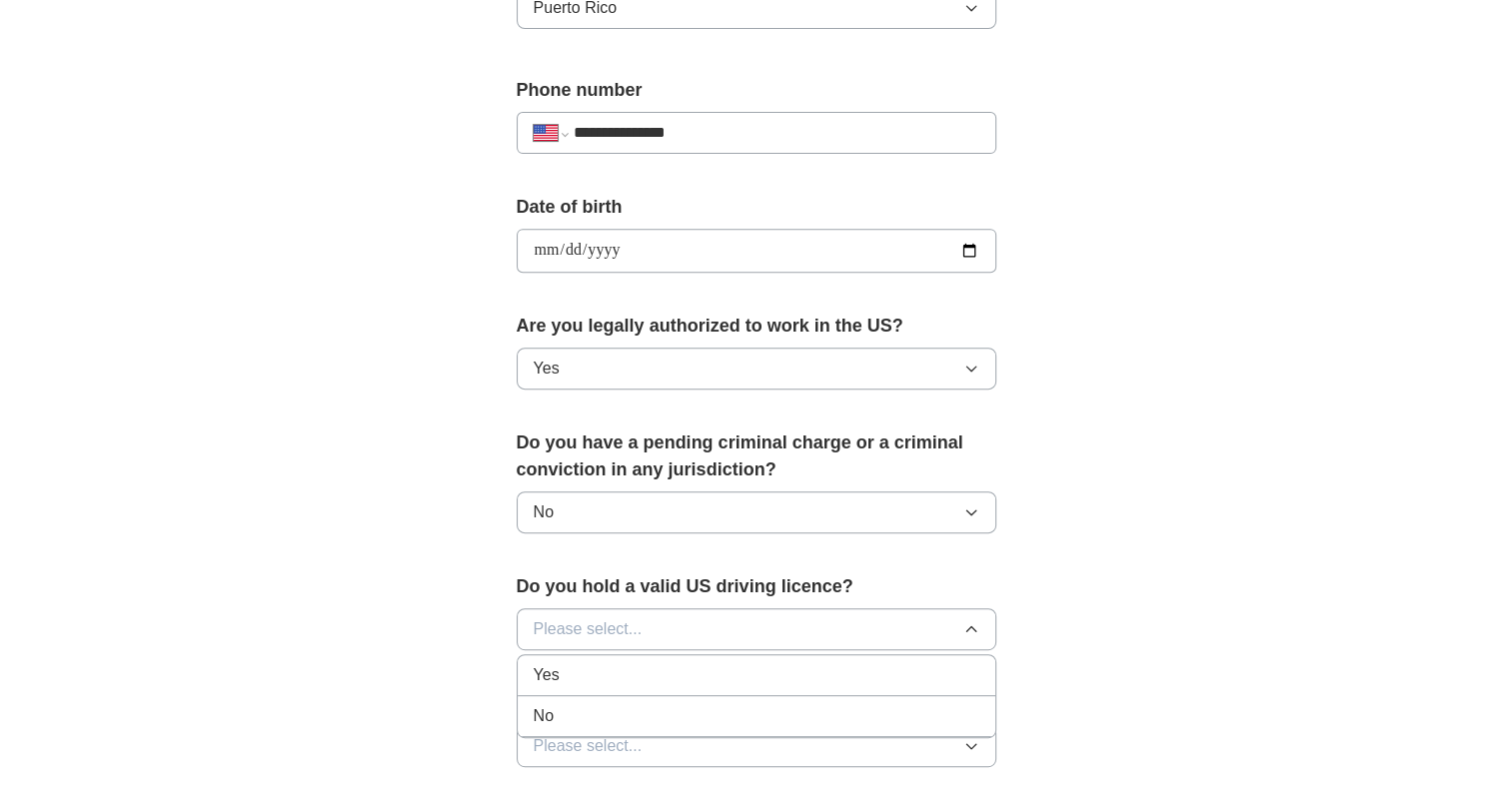 click on "Yes" at bounding box center [756, 675] 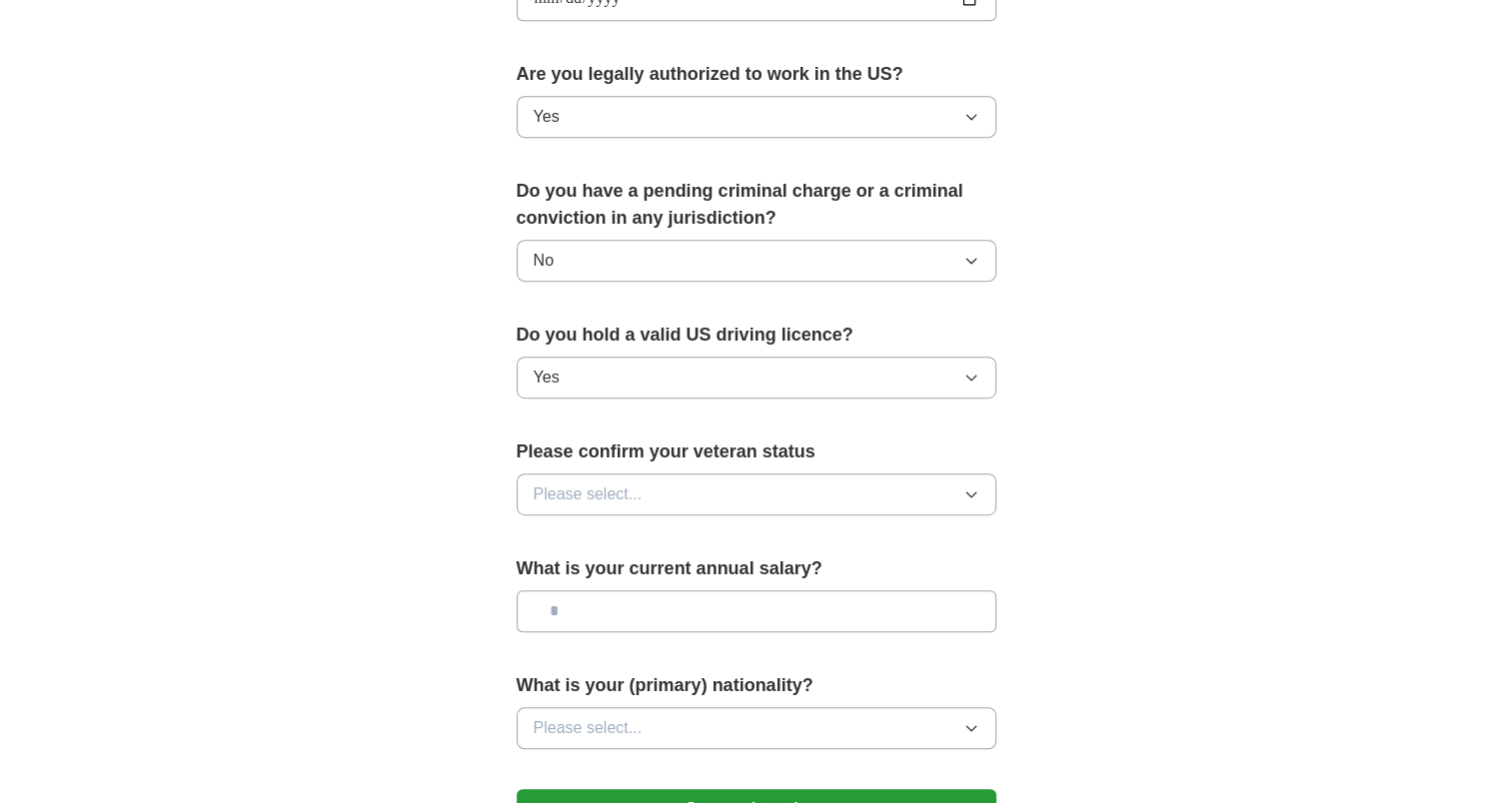 scroll, scrollTop: 987, scrollLeft: 0, axis: vertical 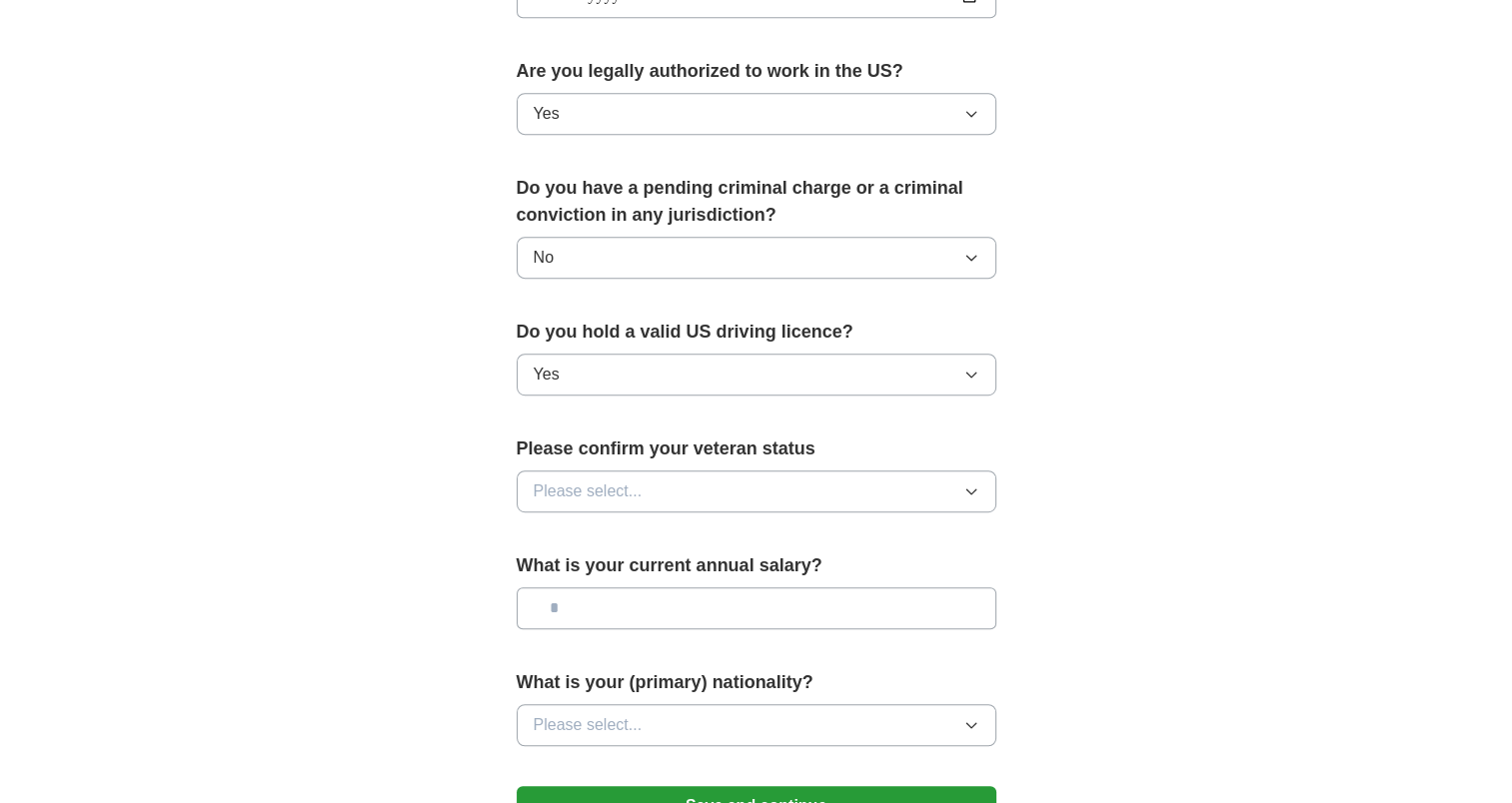 click on "Please select..." at bounding box center [588, 491] 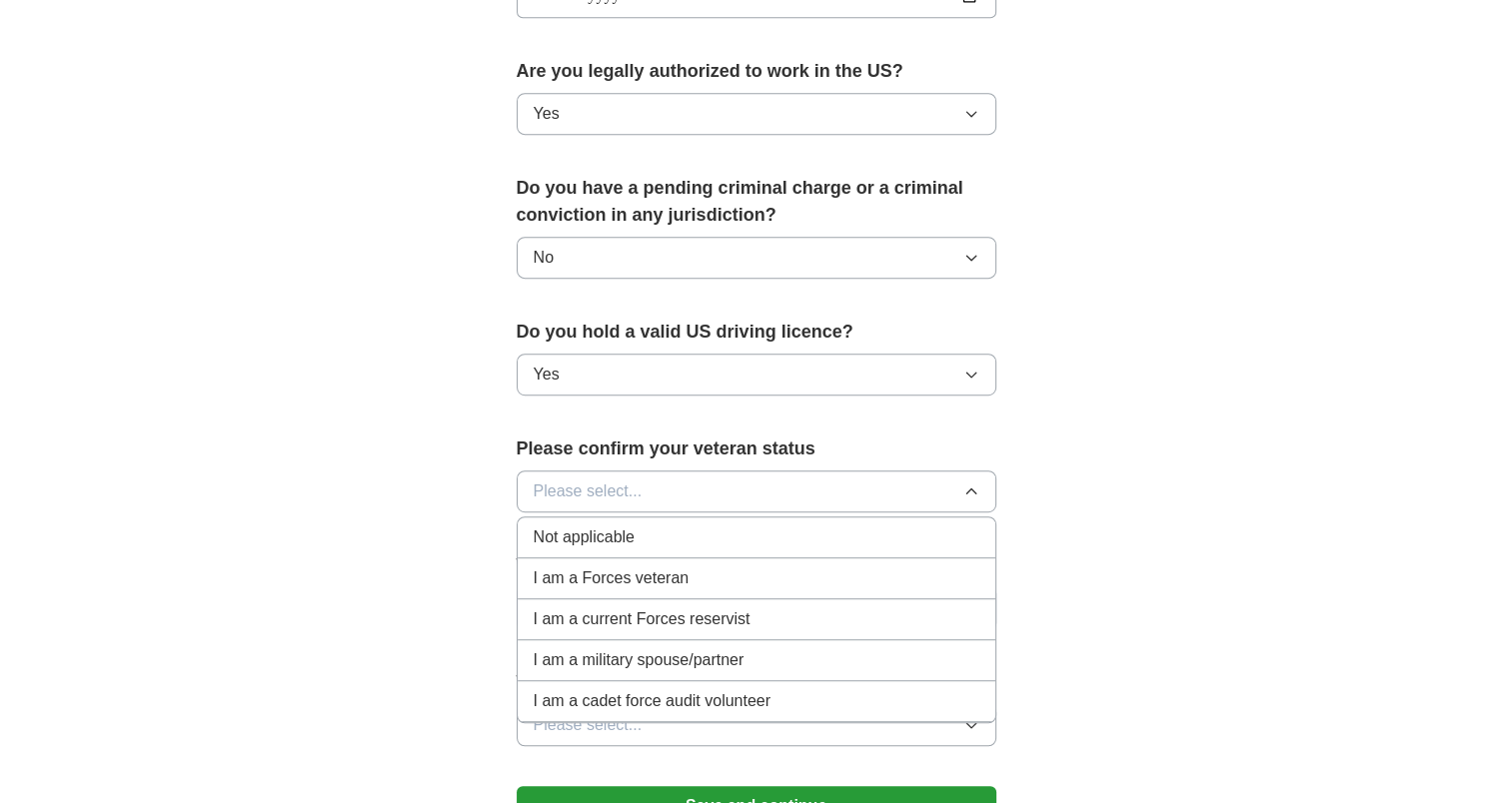 click on "Not applicable" at bounding box center (756, 537) 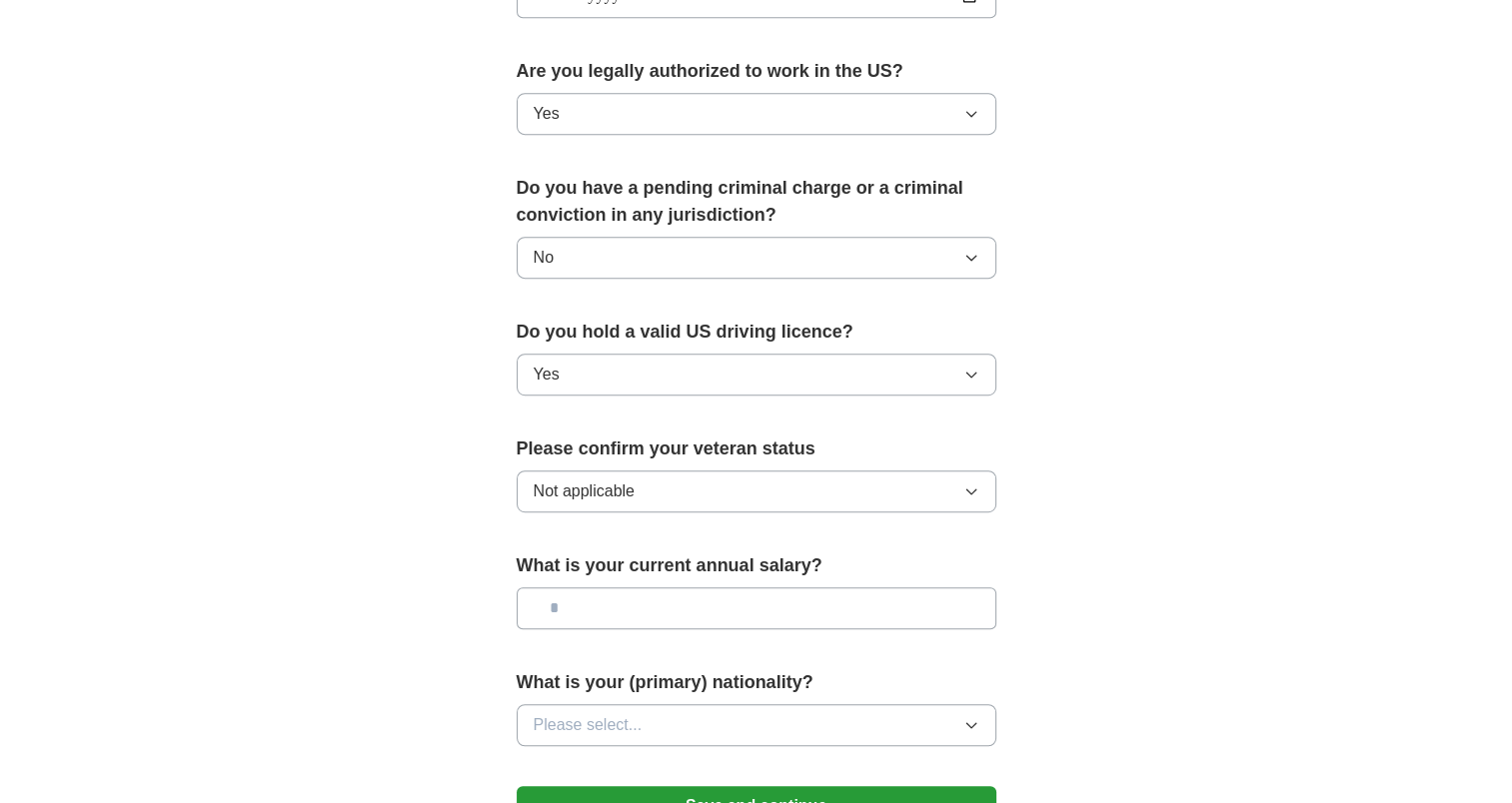 click at bounding box center (756, 608) 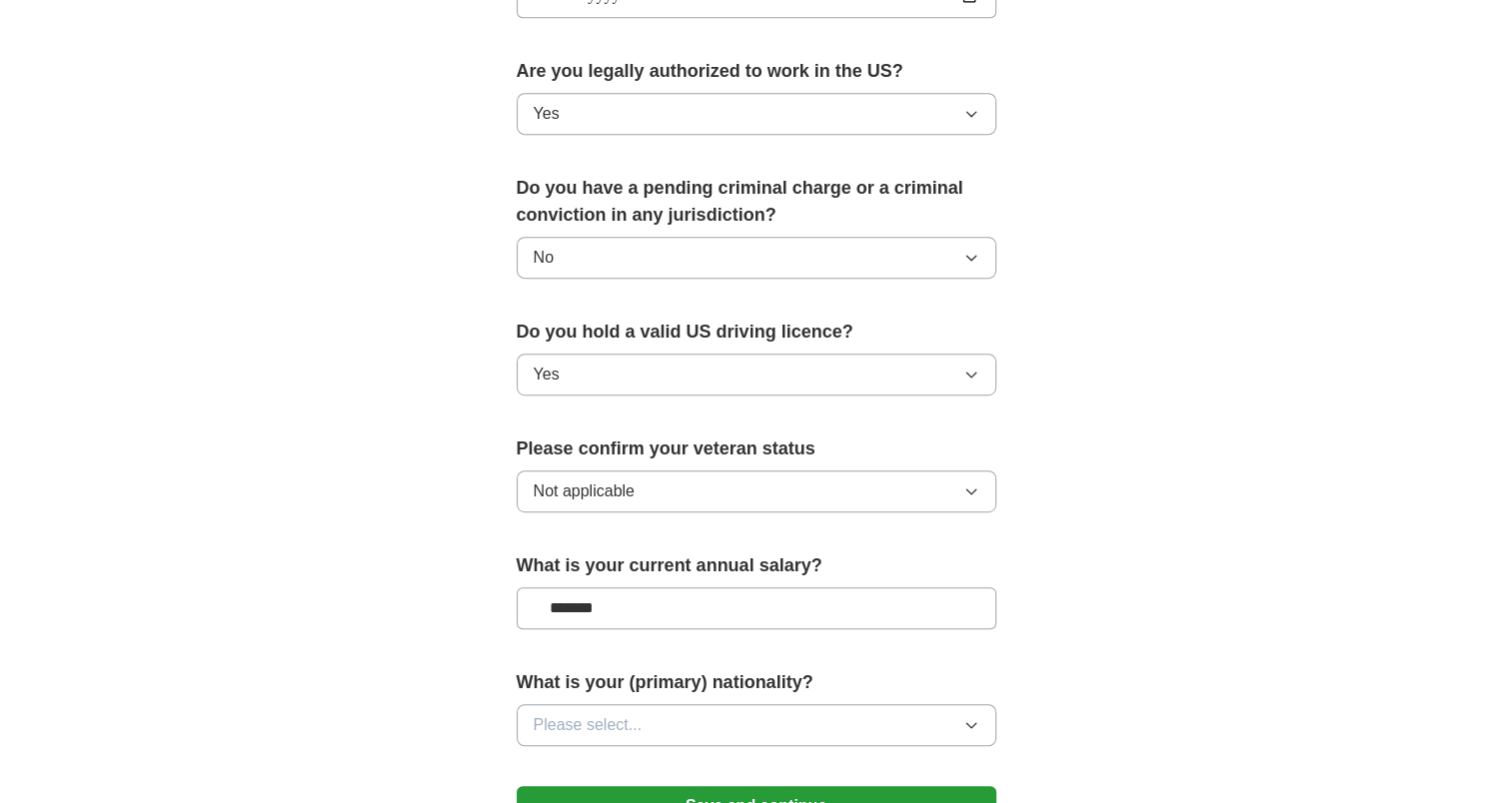 type on "*******" 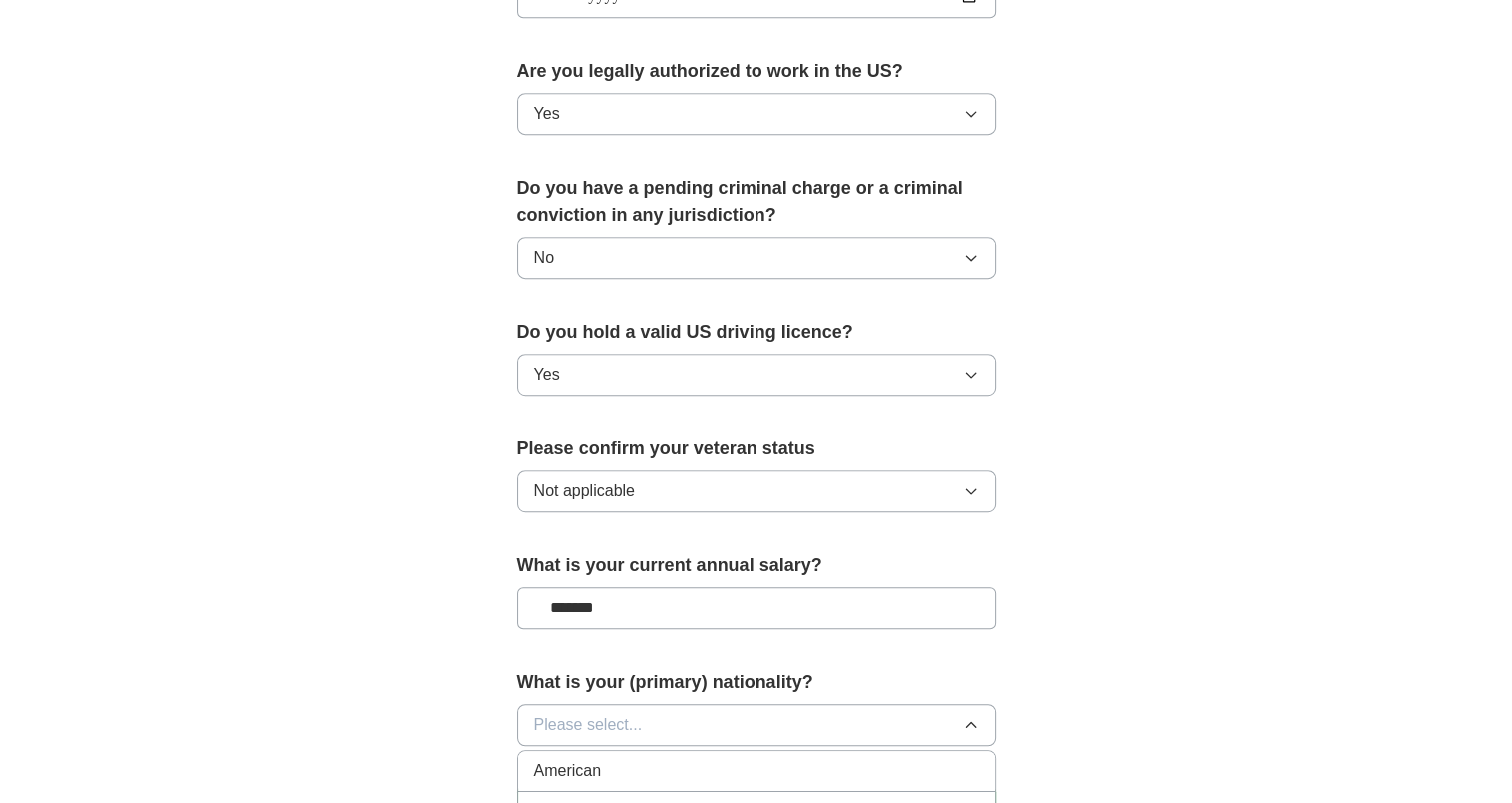 click on "American" at bounding box center [756, 771] 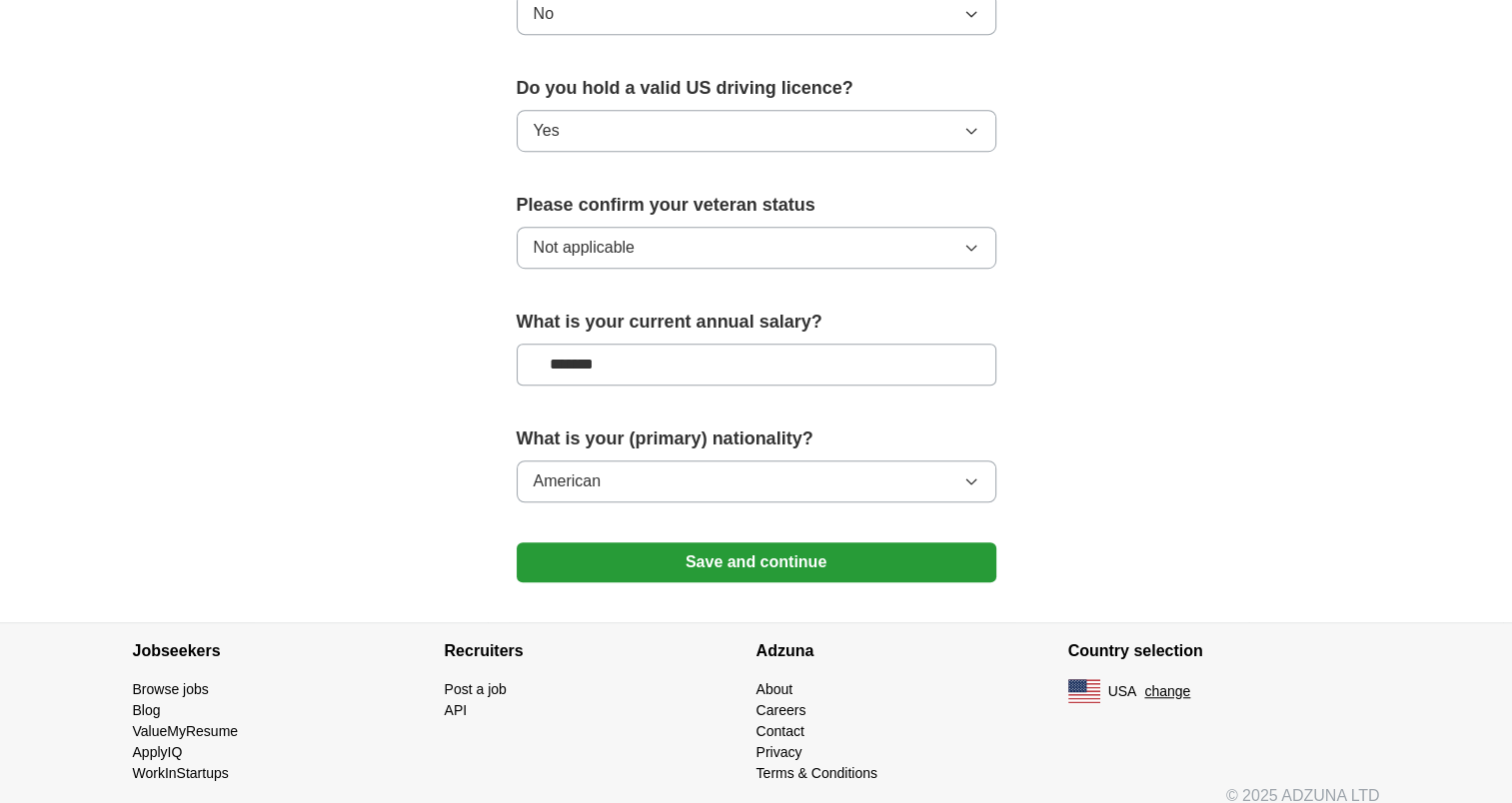 scroll, scrollTop: 1230, scrollLeft: 0, axis: vertical 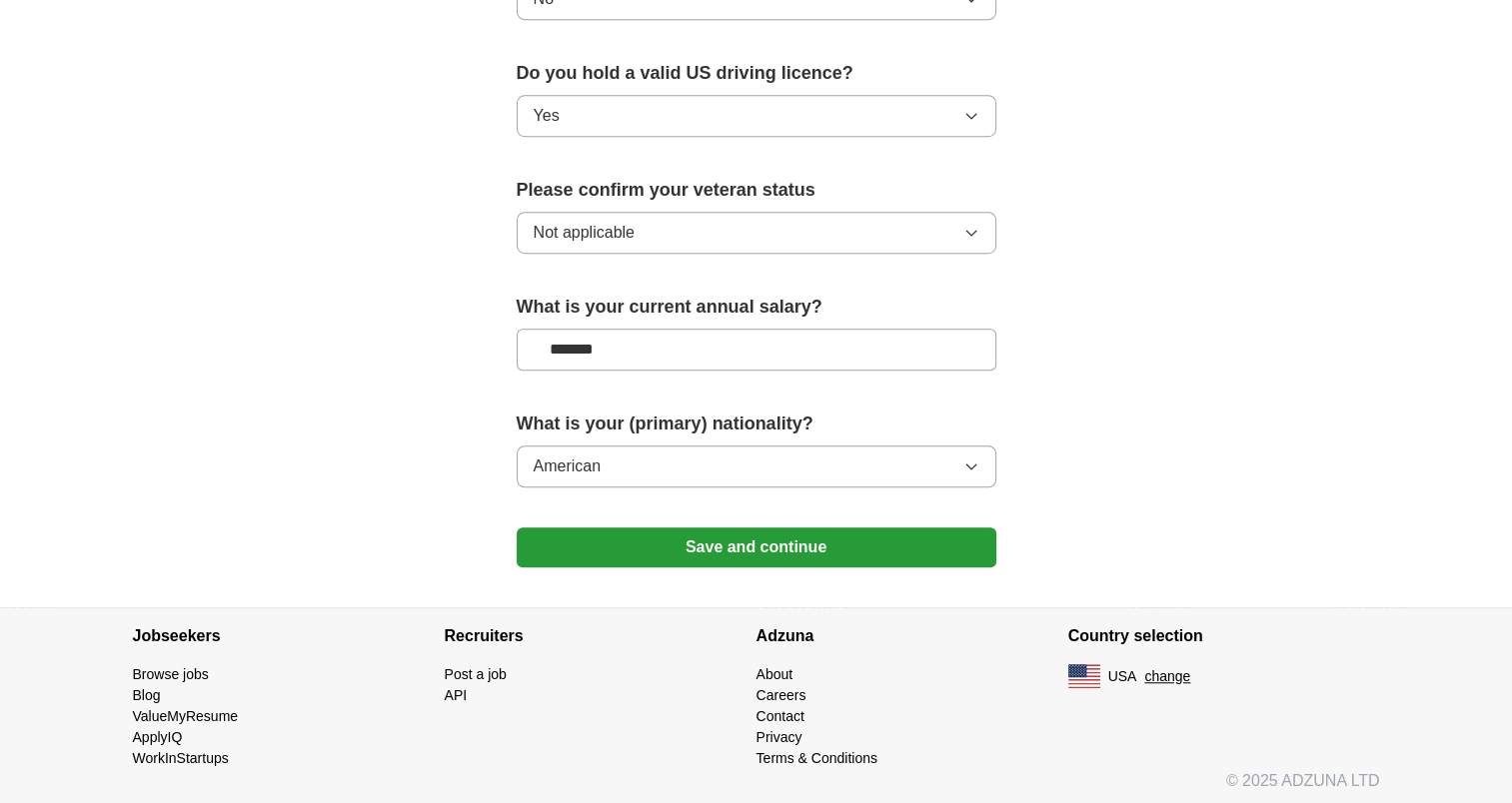 click on "**********" at bounding box center (756, -233) 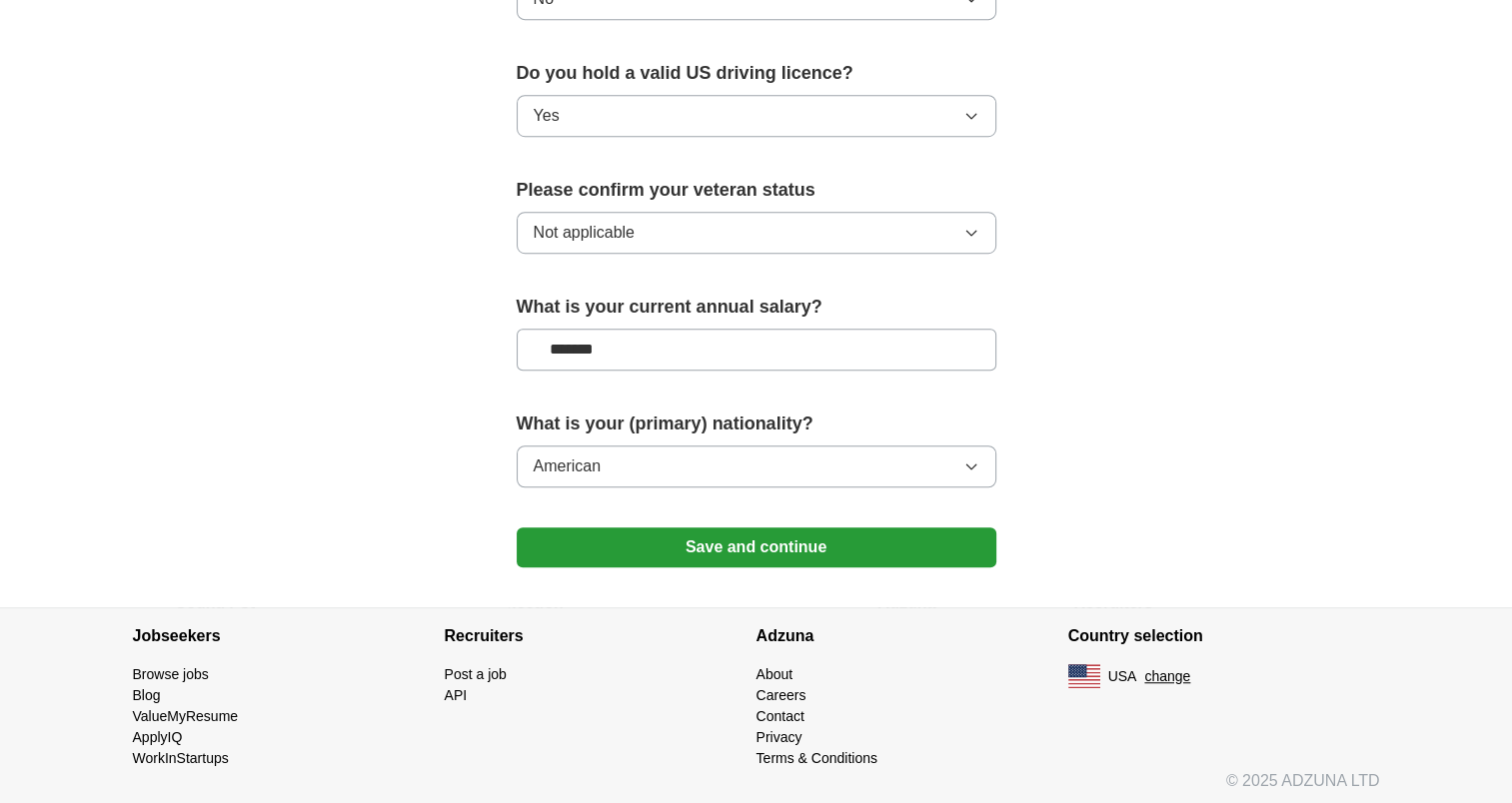 click on "Save and continue" at bounding box center [756, 547] 